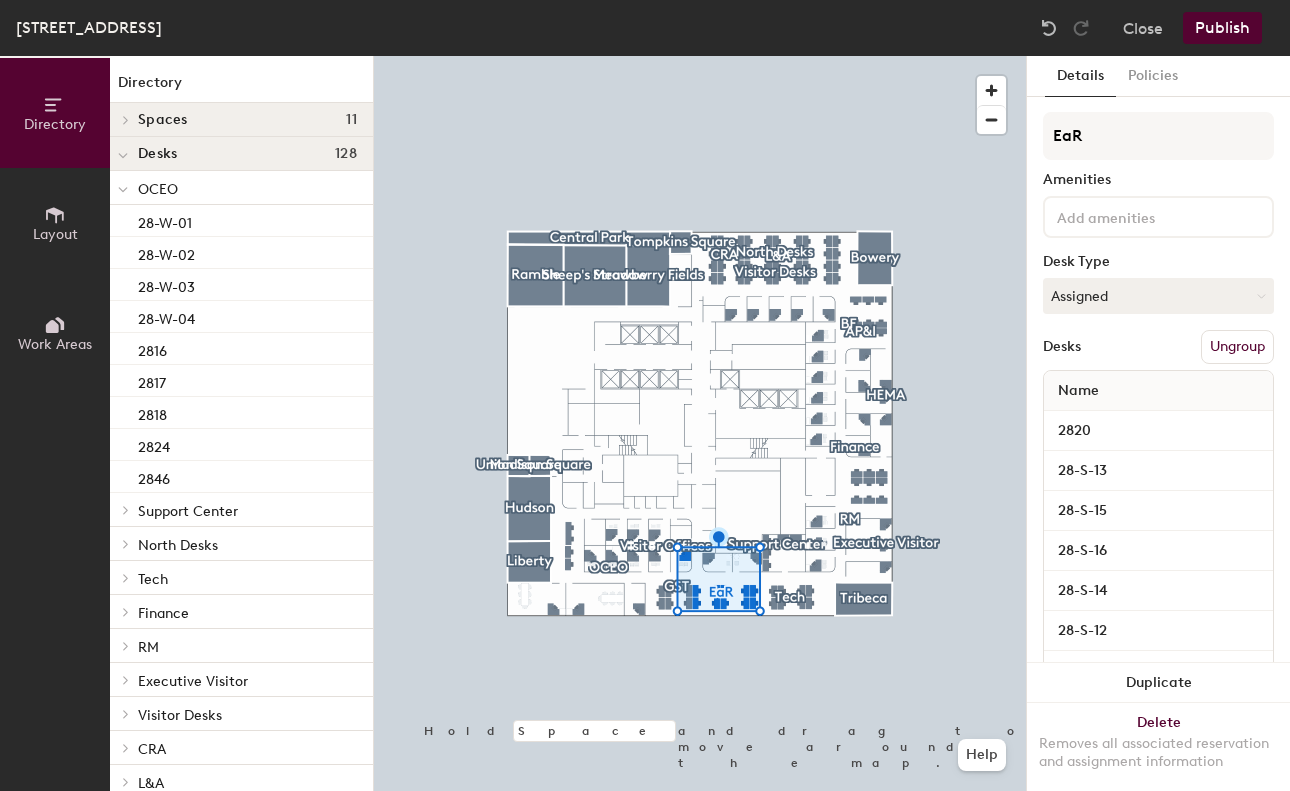scroll, scrollTop: 0, scrollLeft: 0, axis: both 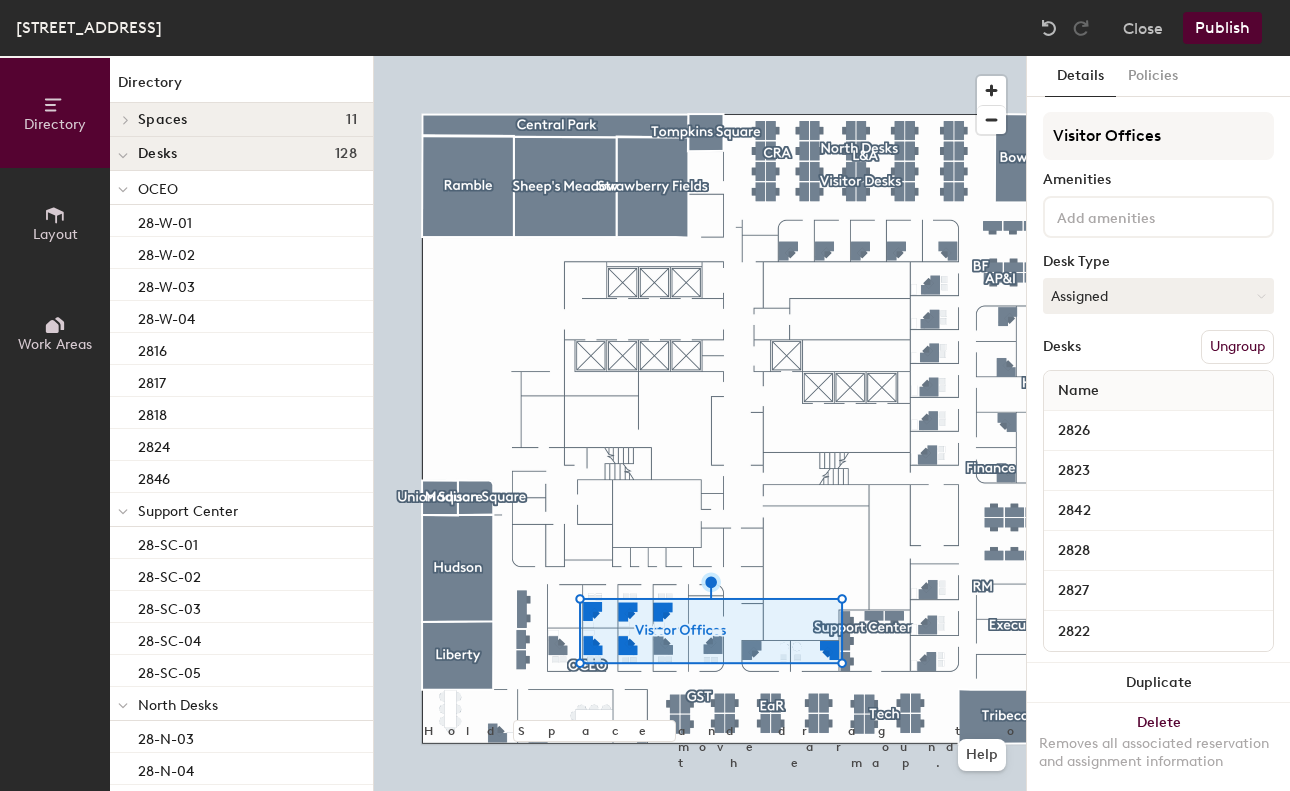click on "Layout" 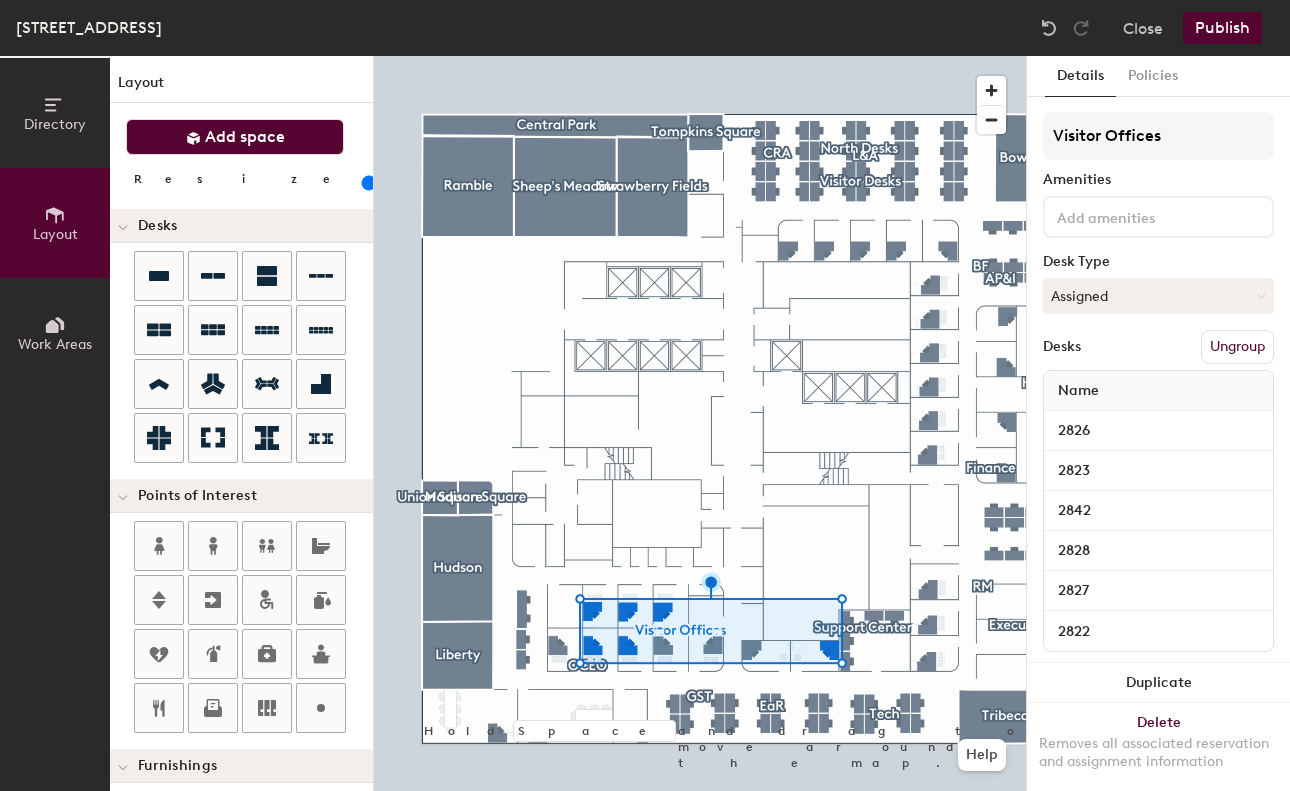 click on "Add space" 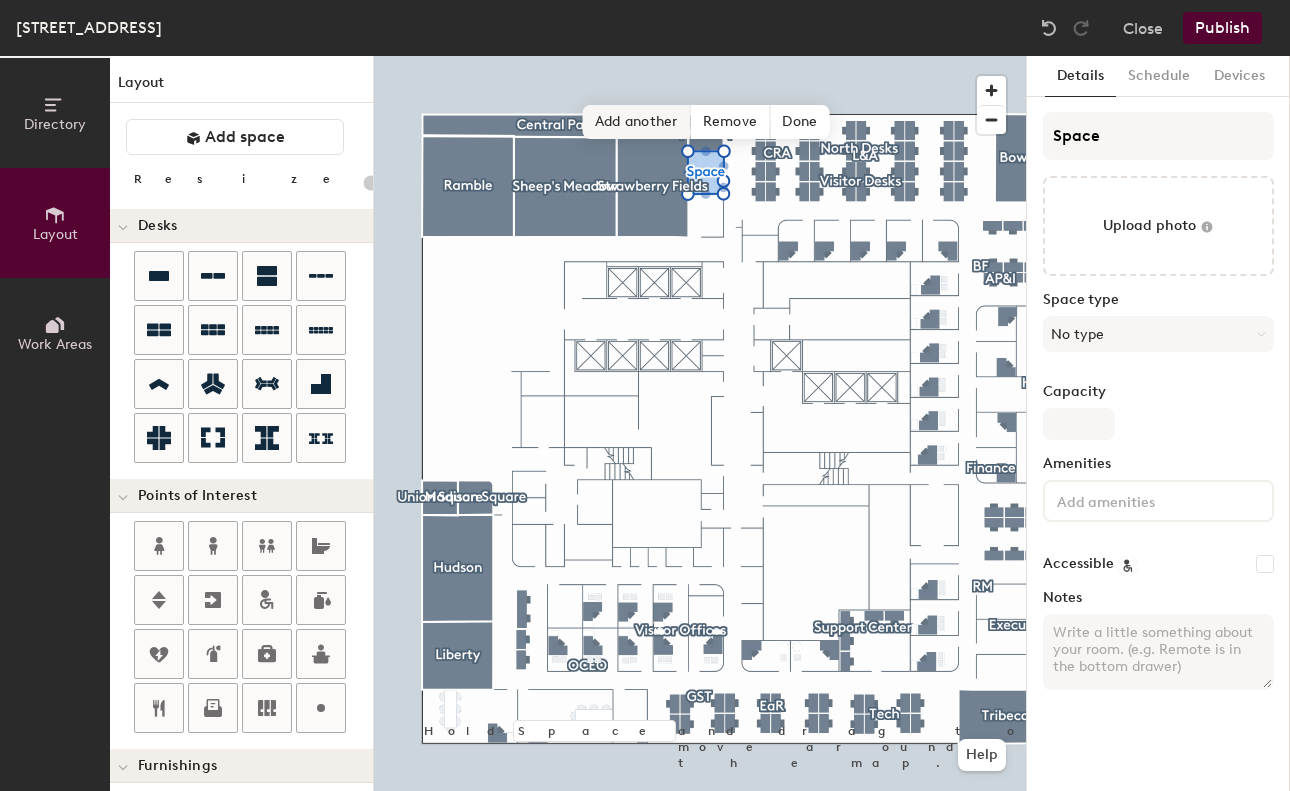type on "20" 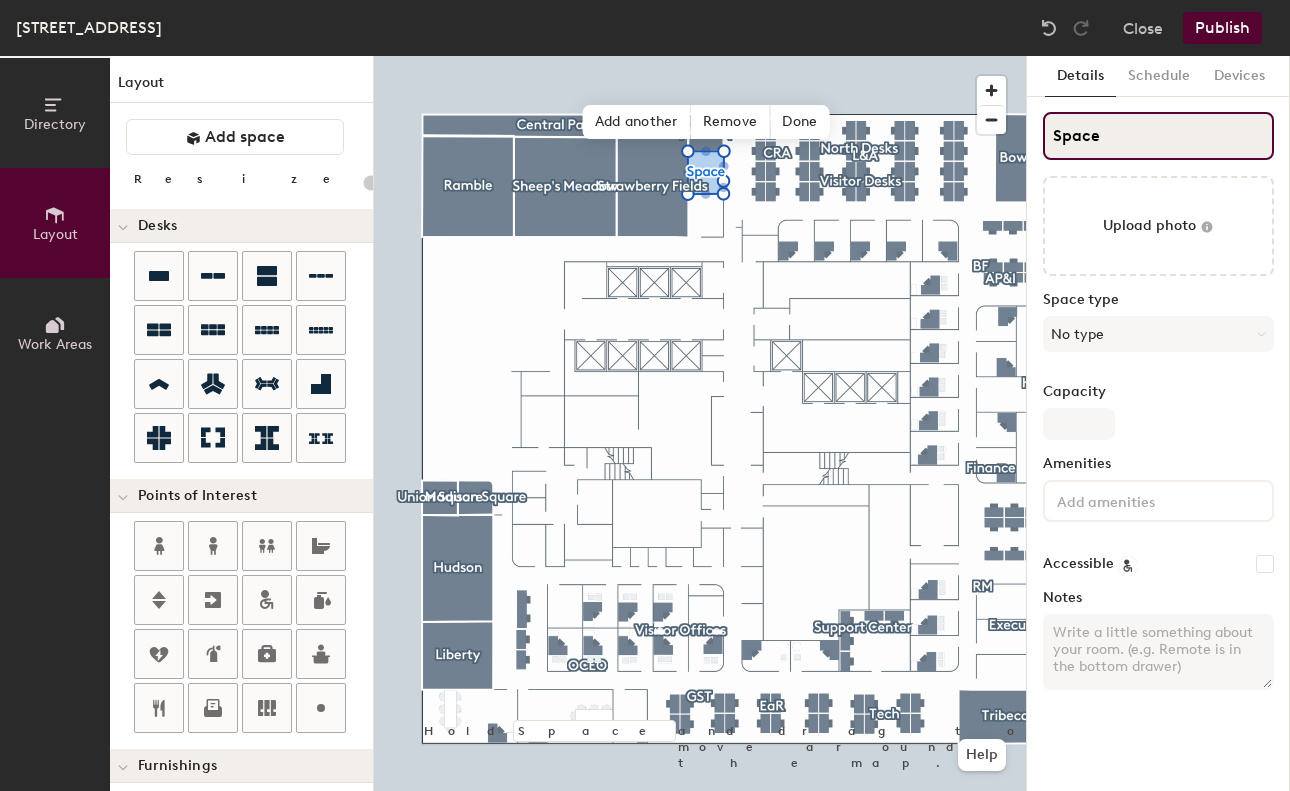click on "Space" 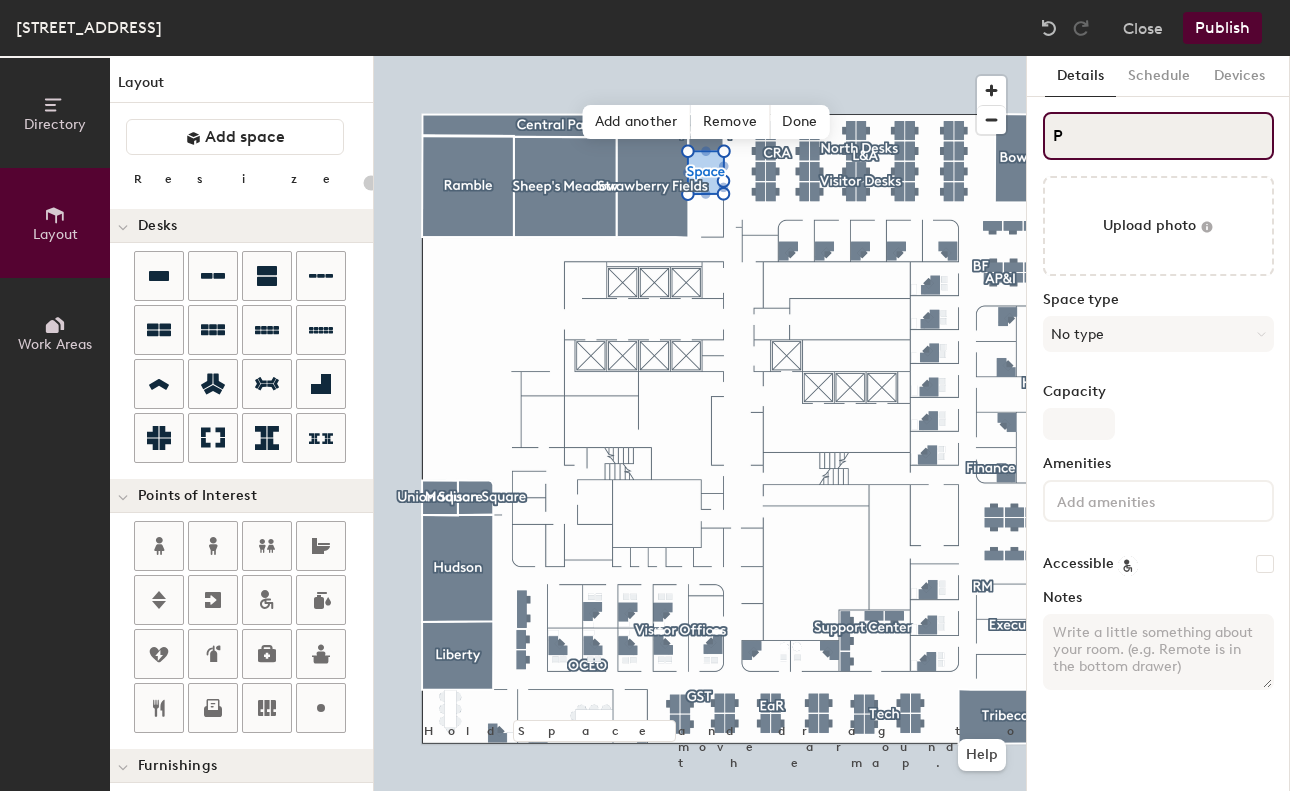 type on "Po" 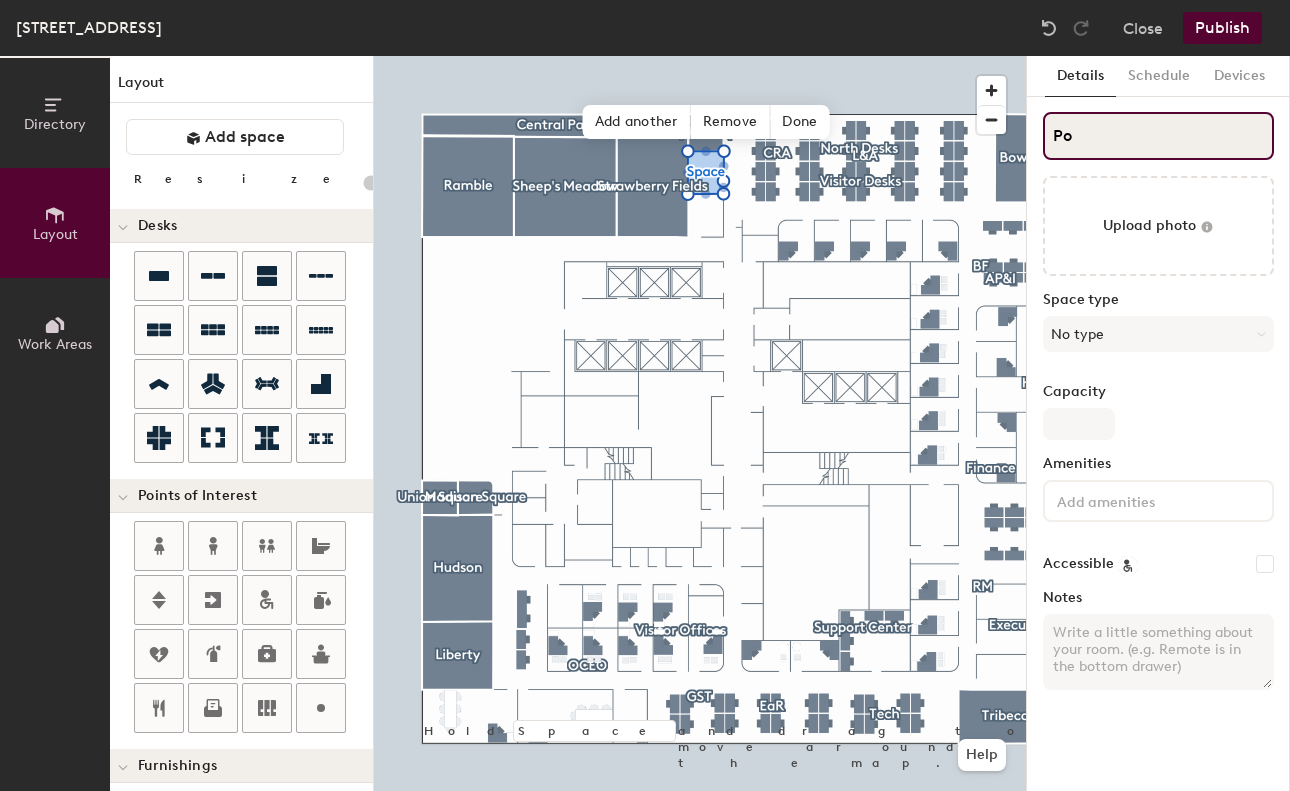 type on "20" 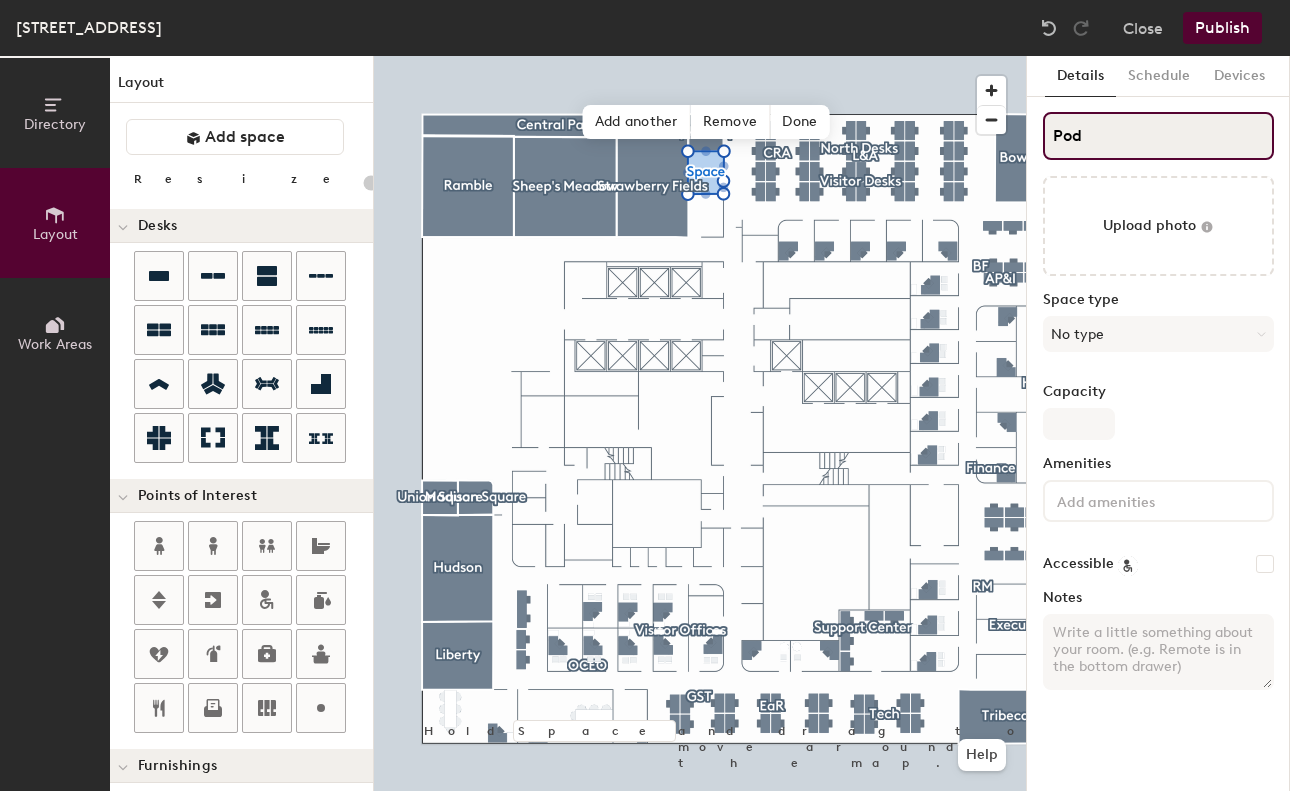 type on "20" 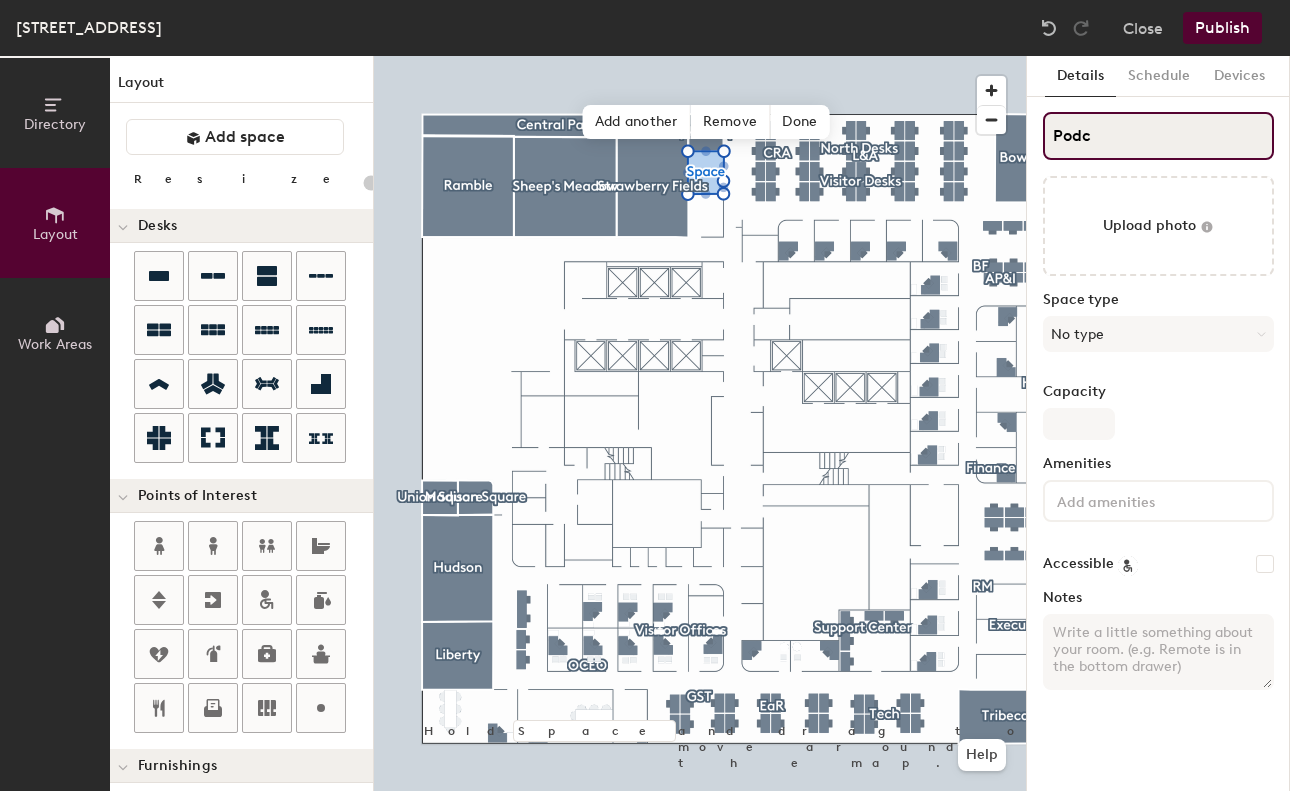 type on "Podca" 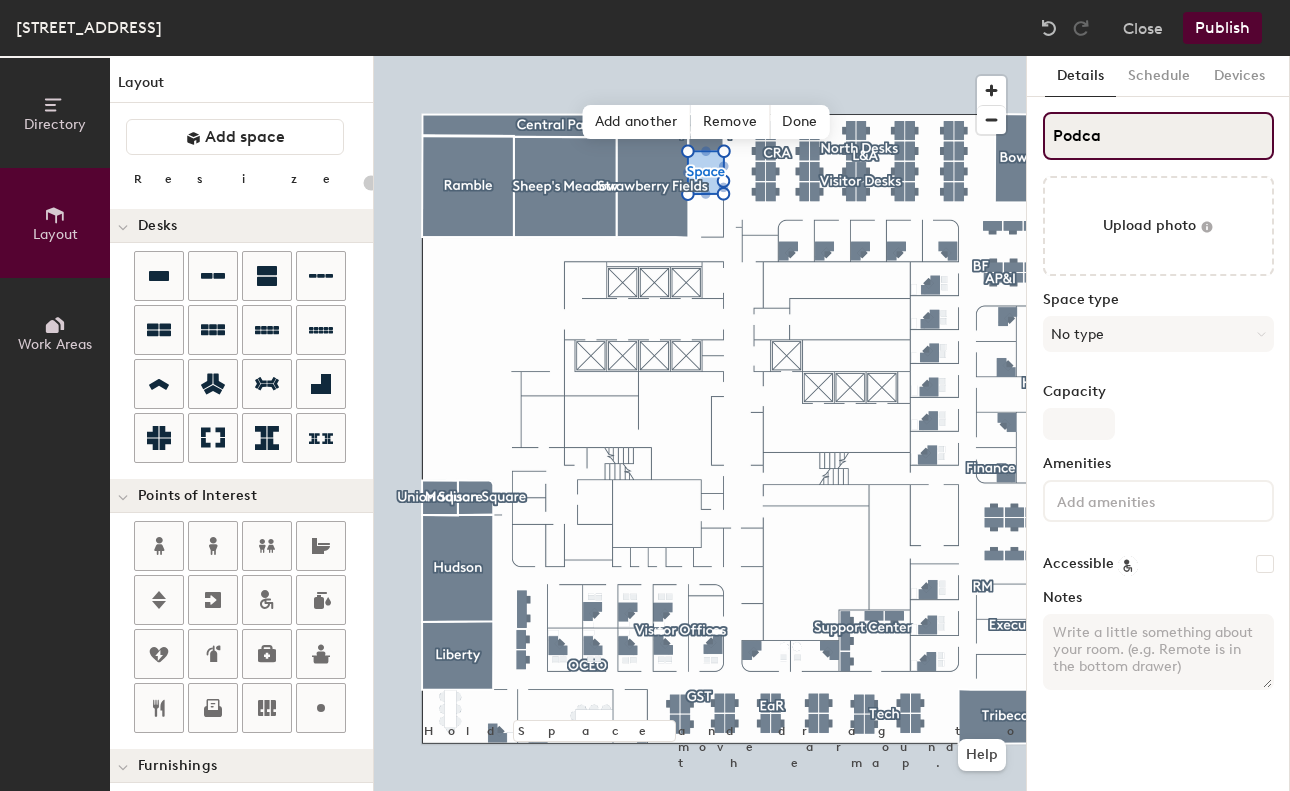 type on "20" 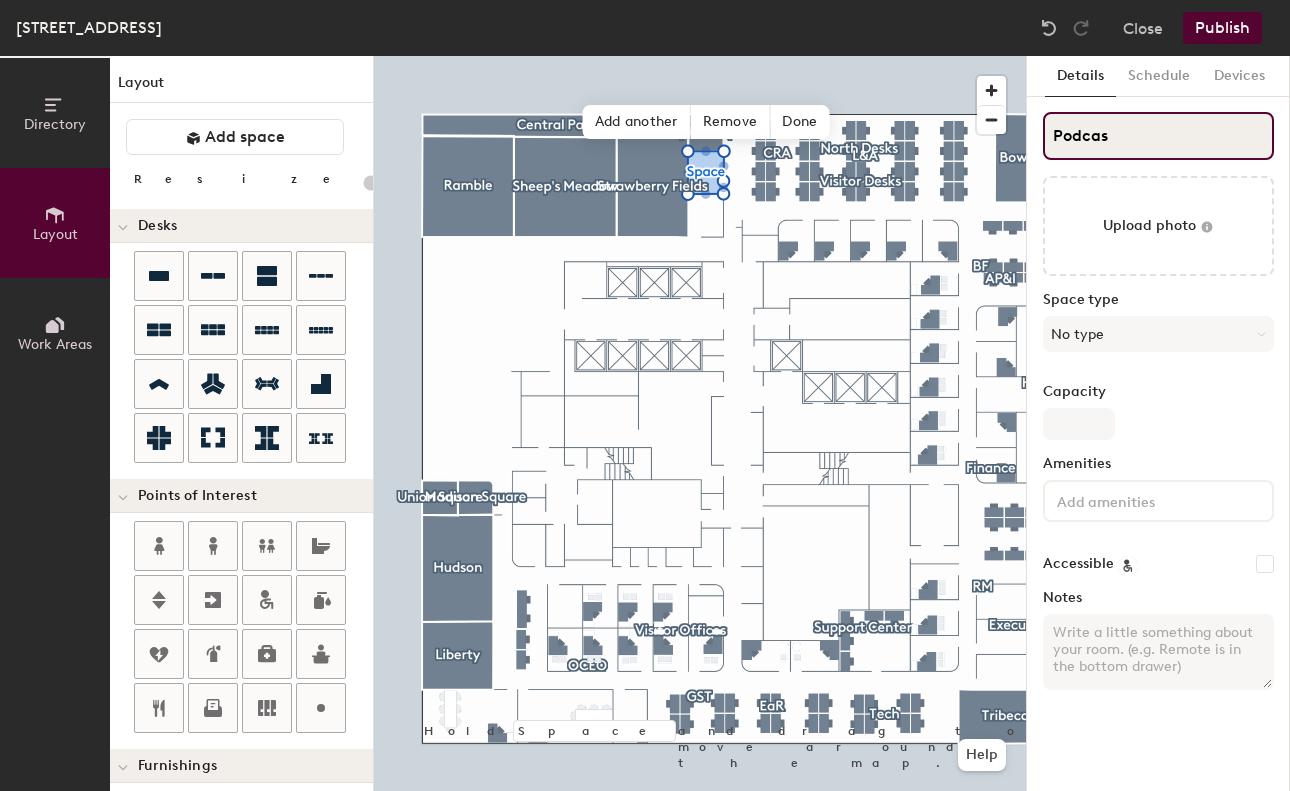 type on "Podcast" 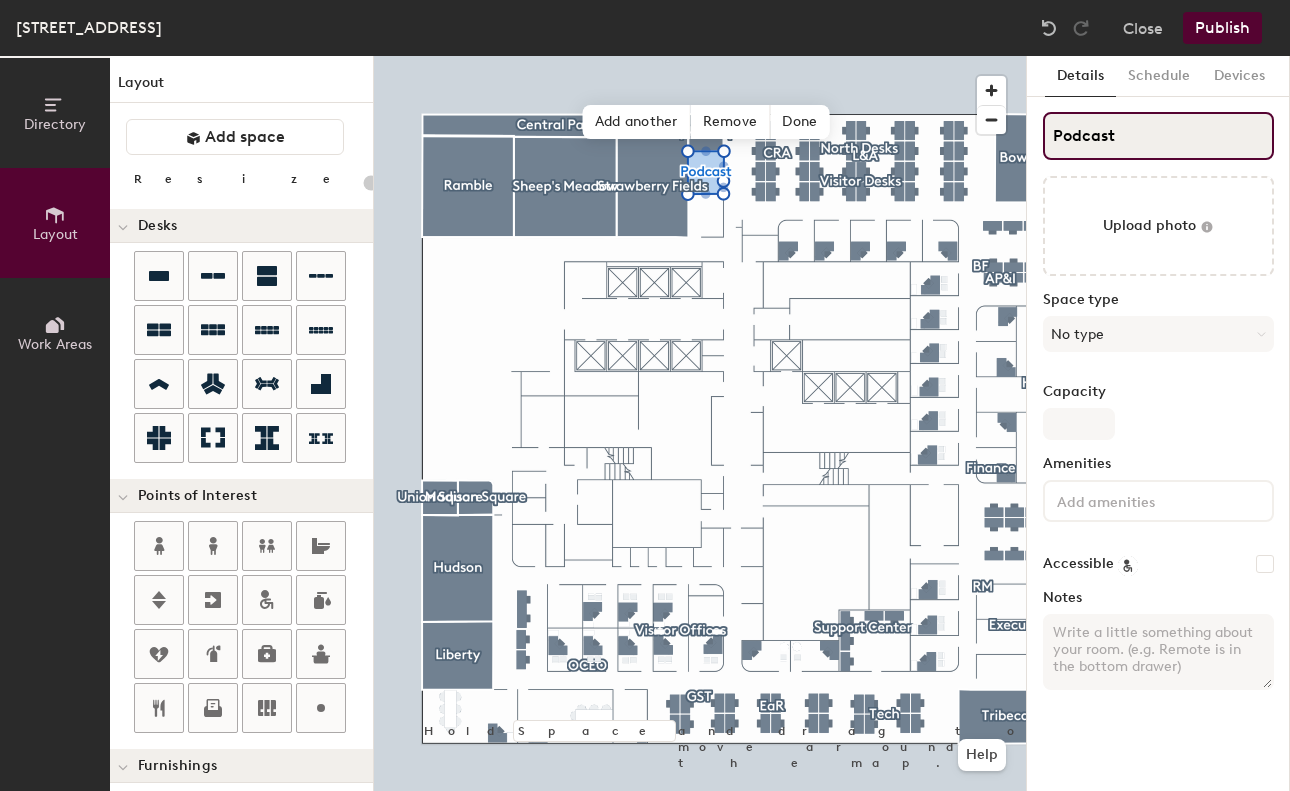 type on "20" 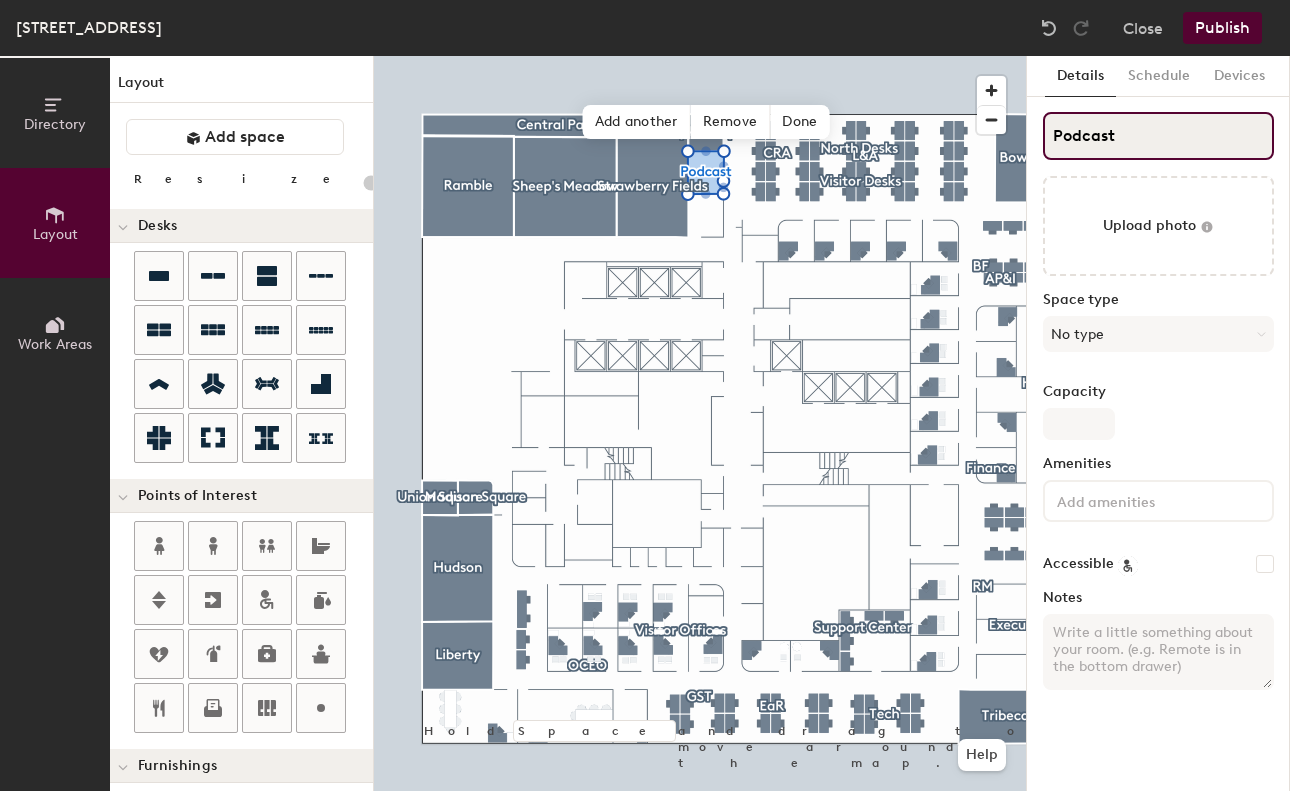 type on "Podcast" 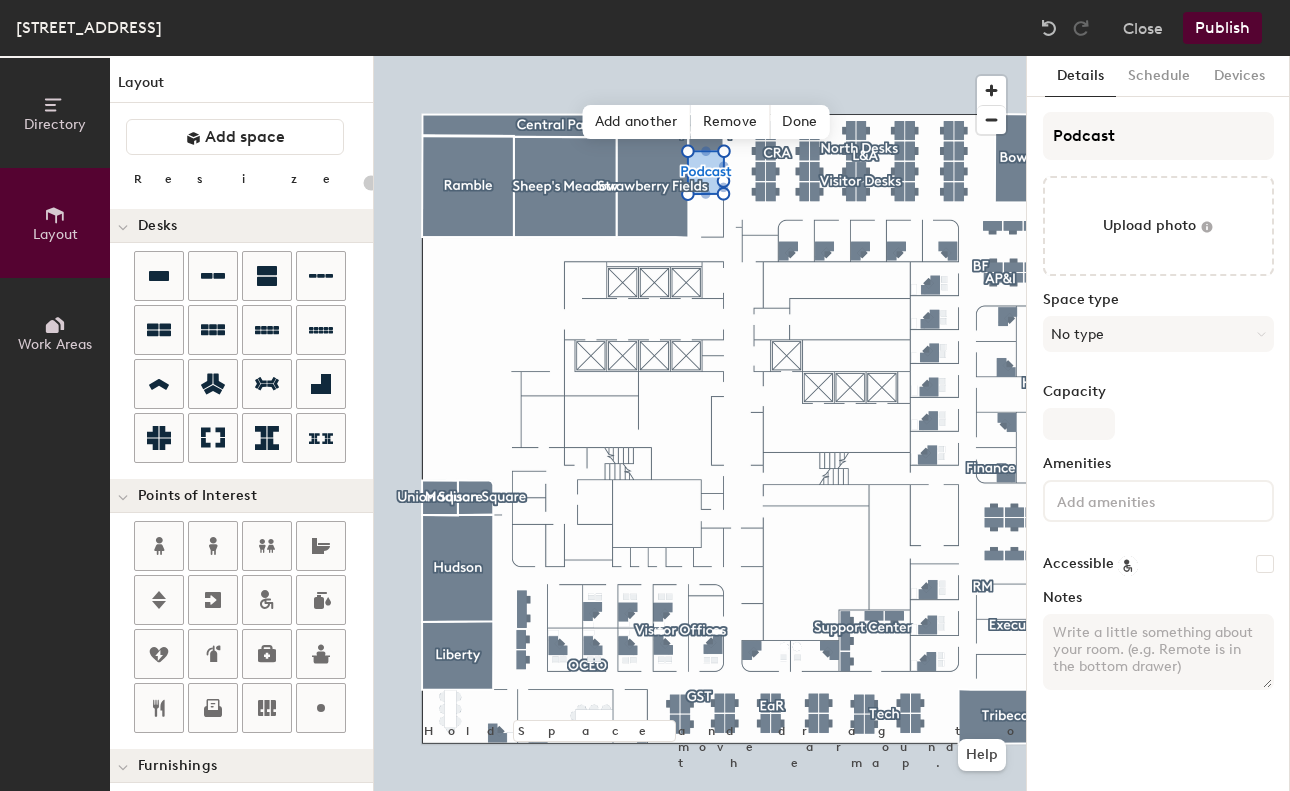 click on "Publish" 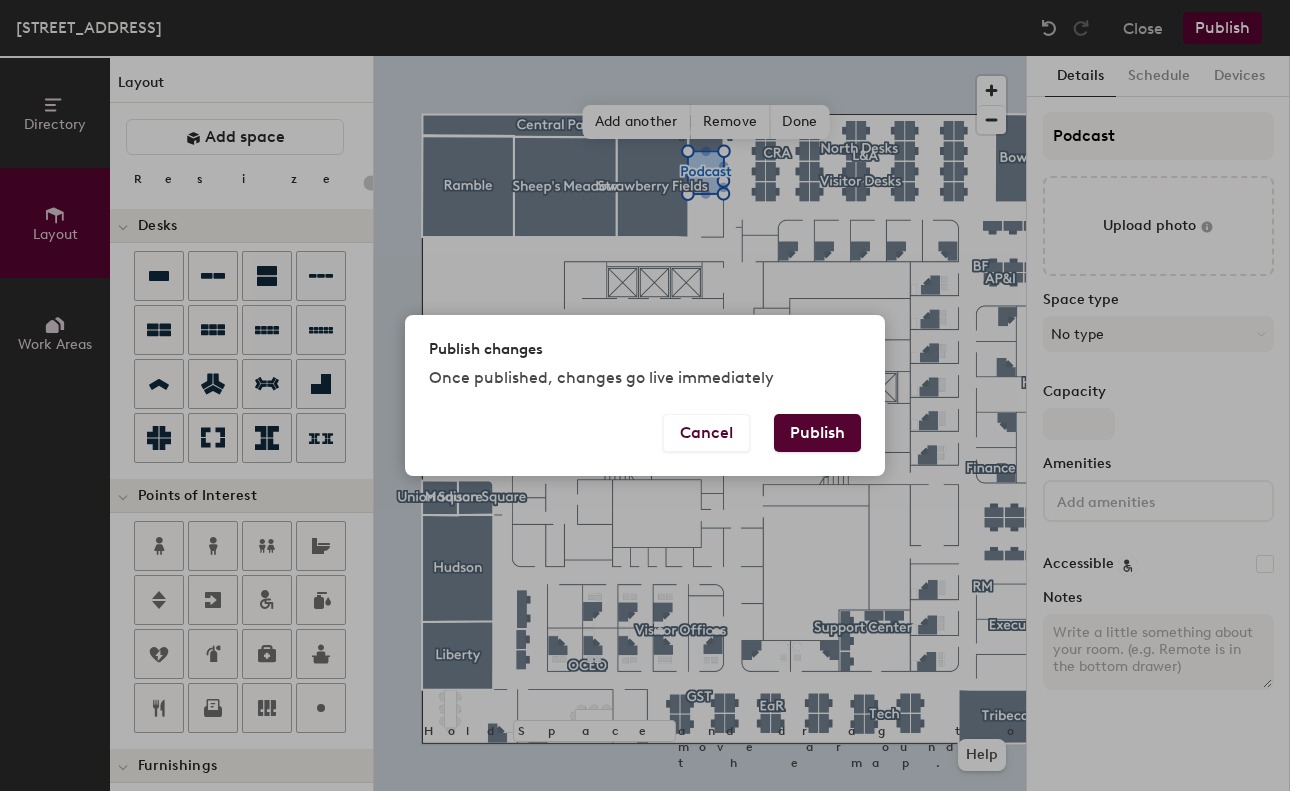 click on "Publish" at bounding box center (817, 433) 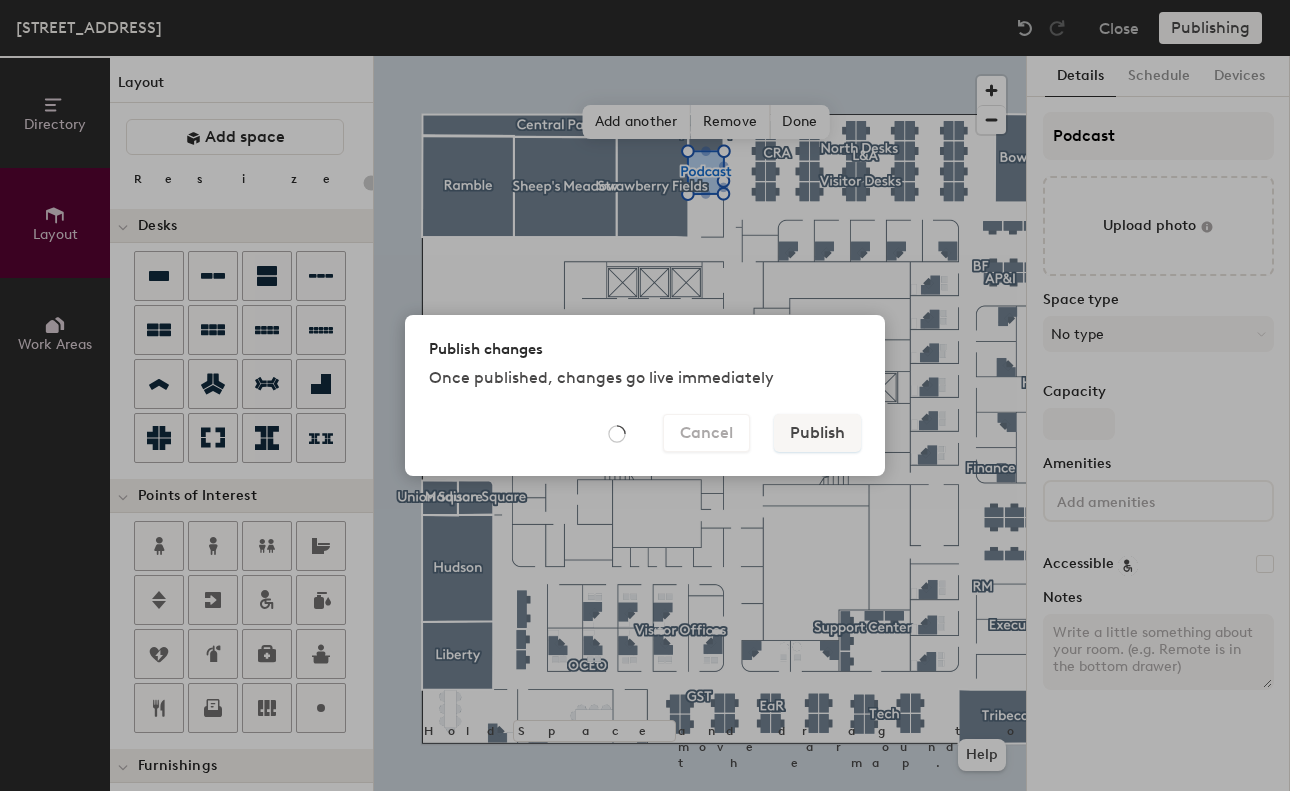 type on "20" 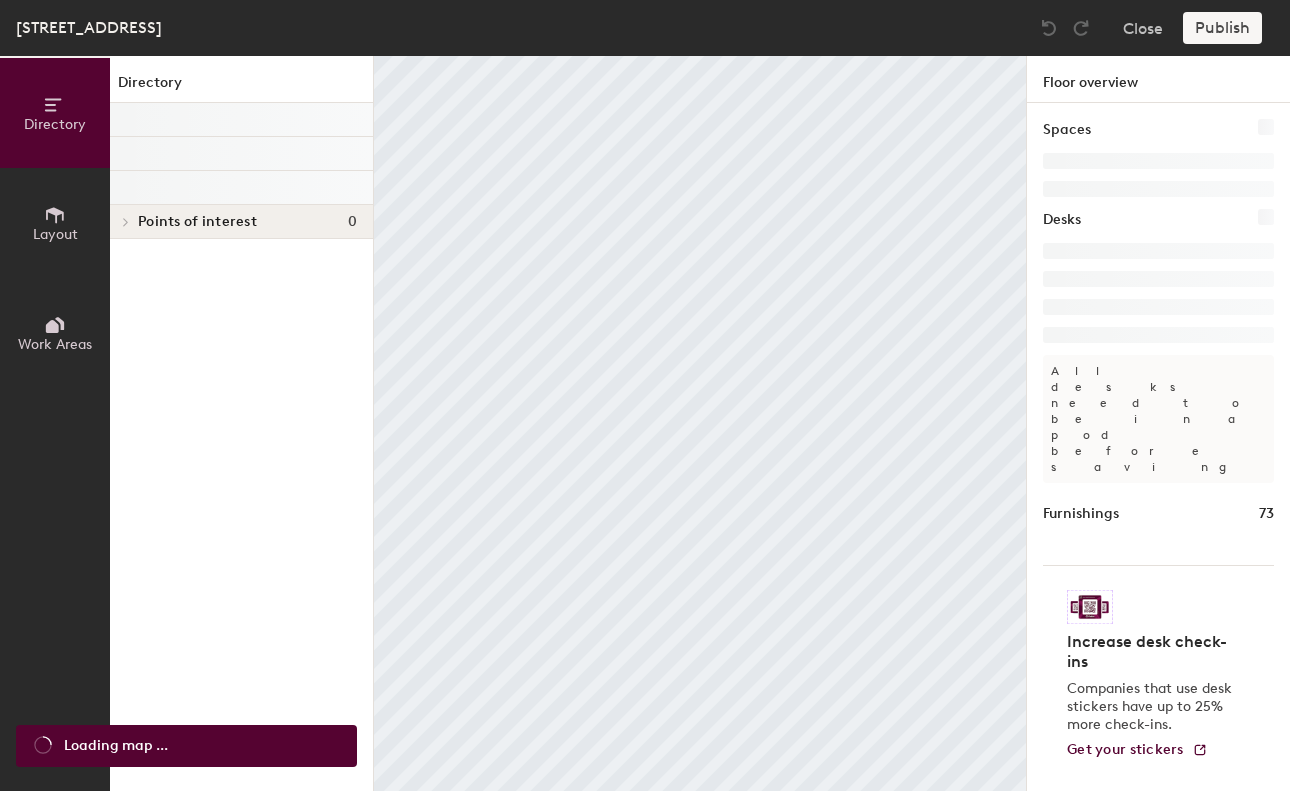 scroll, scrollTop: 0, scrollLeft: 0, axis: both 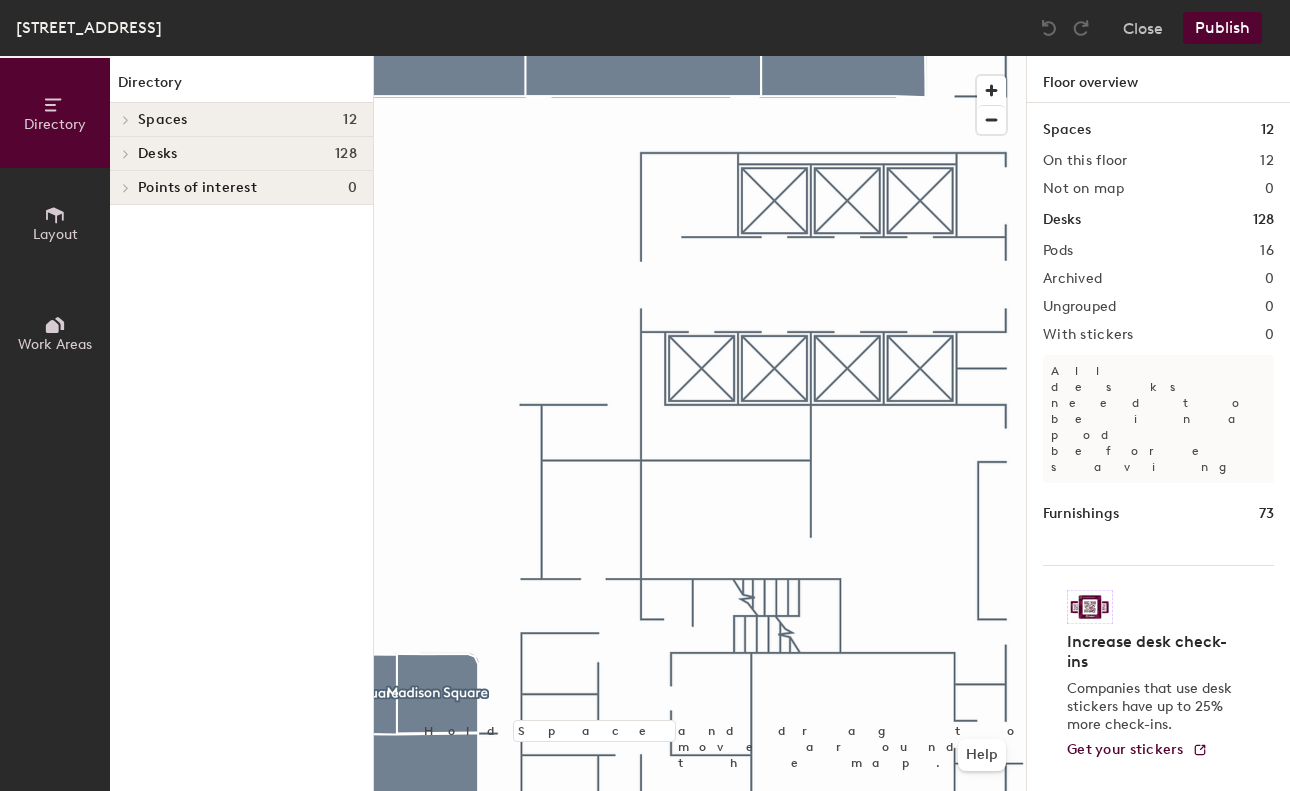 click 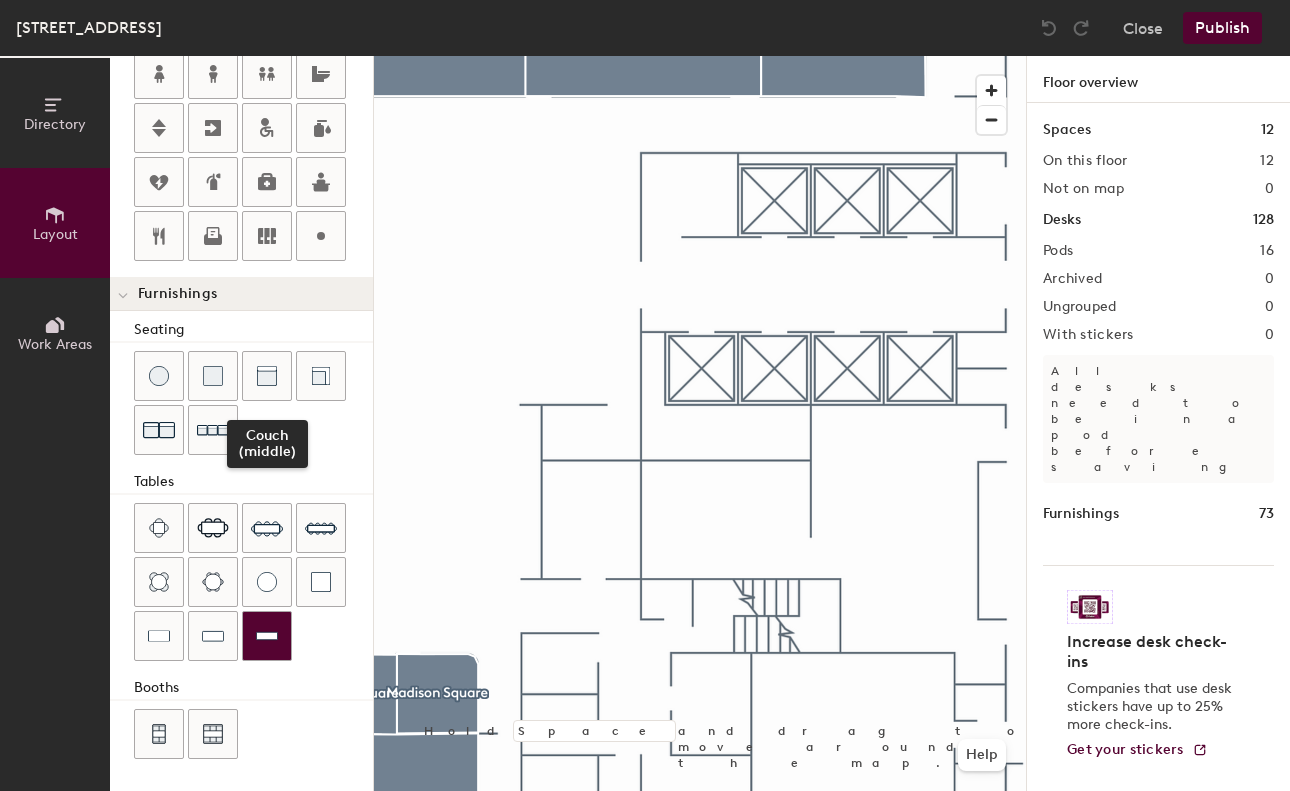 scroll, scrollTop: 472, scrollLeft: 0, axis: vertical 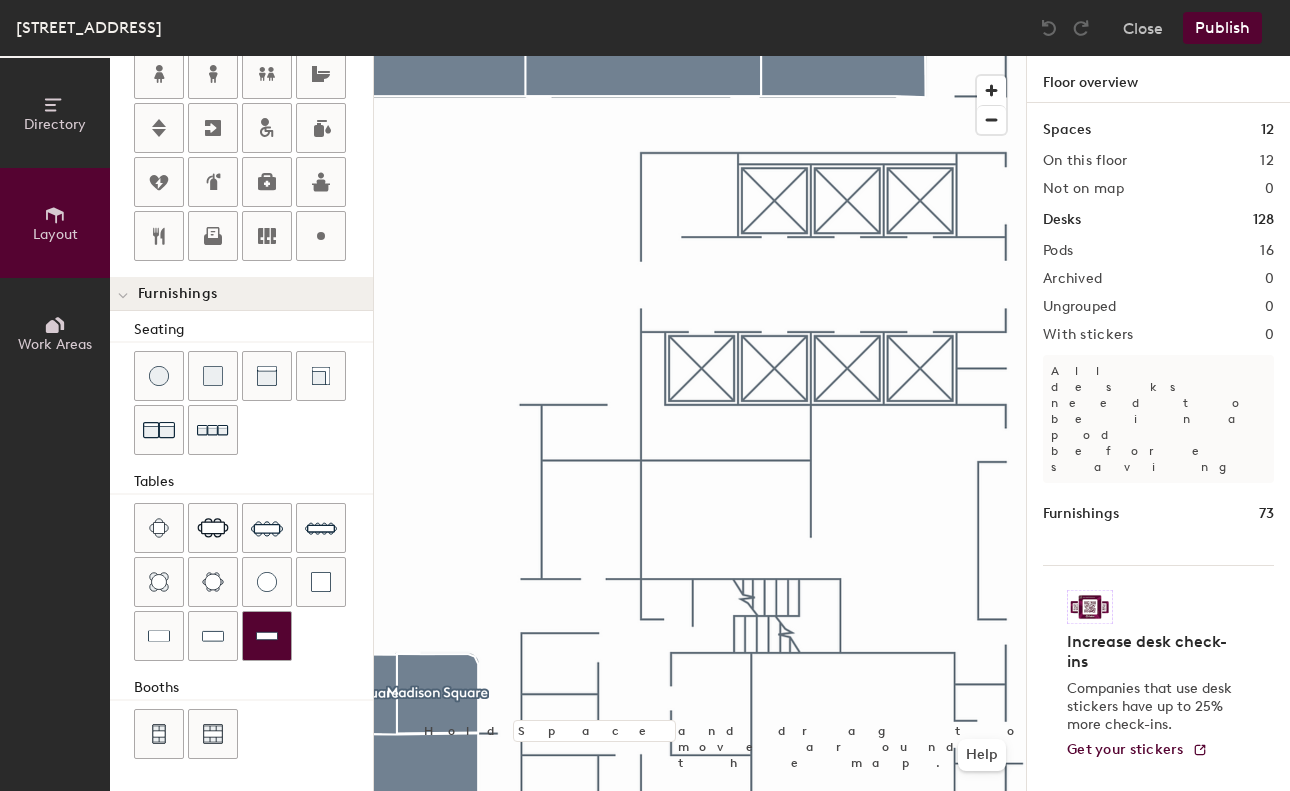 click 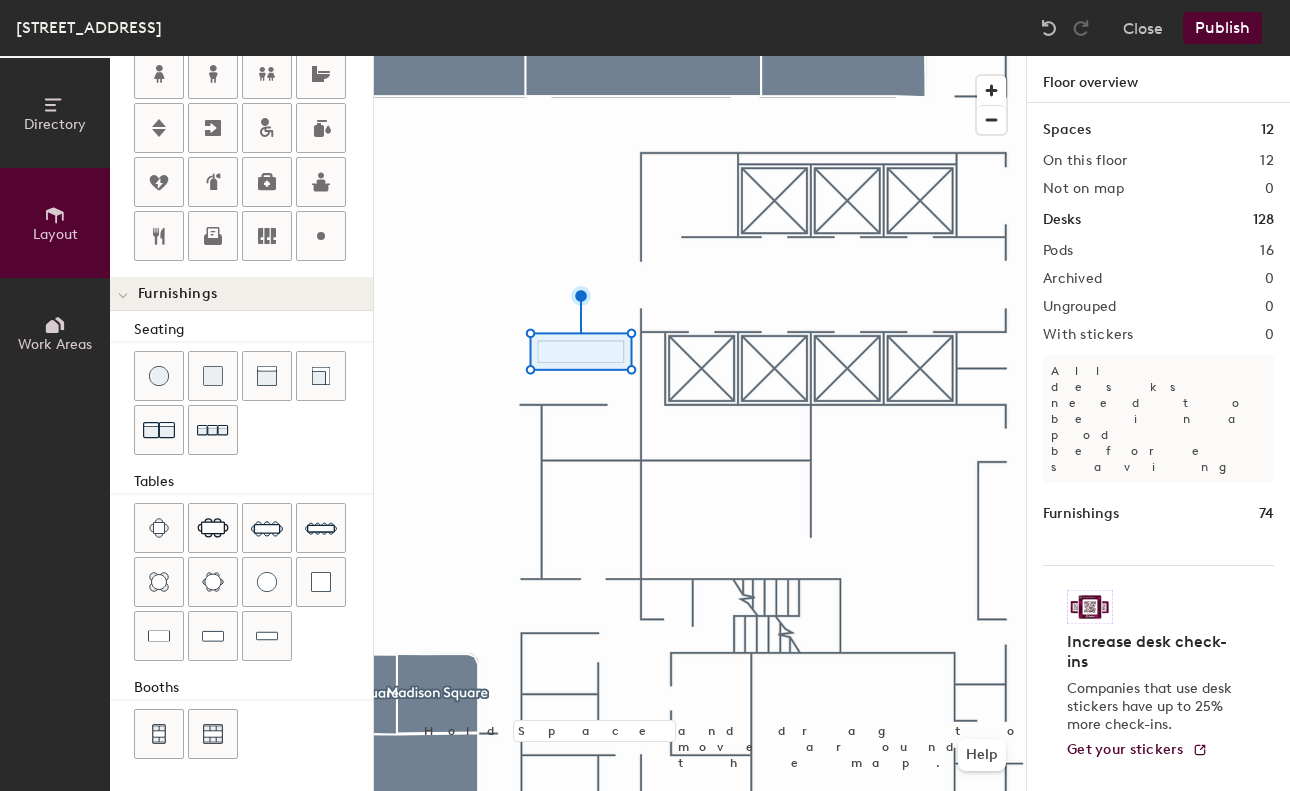 click on "Directory Layout Work Areas Layout   Add space Resize Desks Points of Interest Furnishings Seating Tables Booths Hold Space and drag to move around the map. Help Floor overview Spaces 12 On this floor 12 Not on map 0 Desks 128 Pods 16 Archived 0 Ungrouped 0 With stickers 0 All desks need to be in a pod before saving Furnishings 74 Increase desk check-ins Companies that use desk stickers have up to 25% more check-ins. Get your stickers" 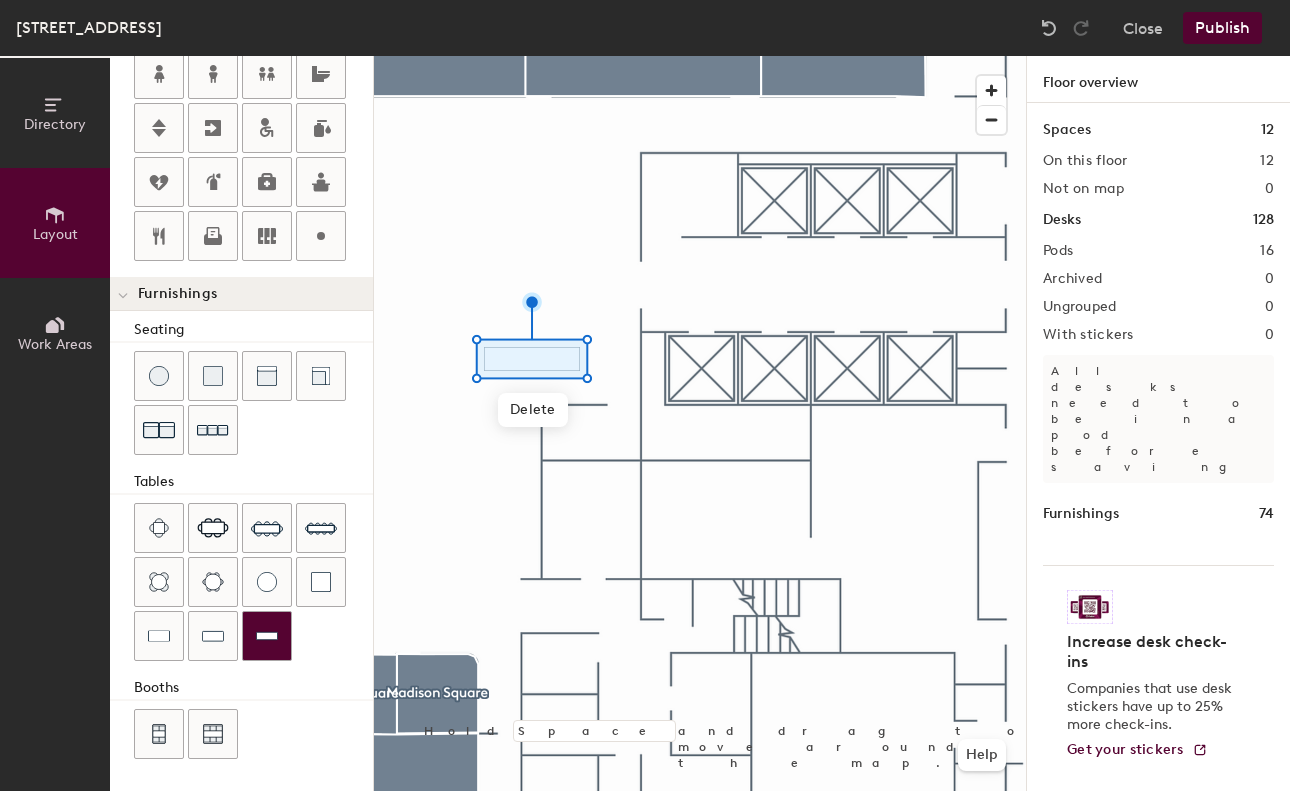 click 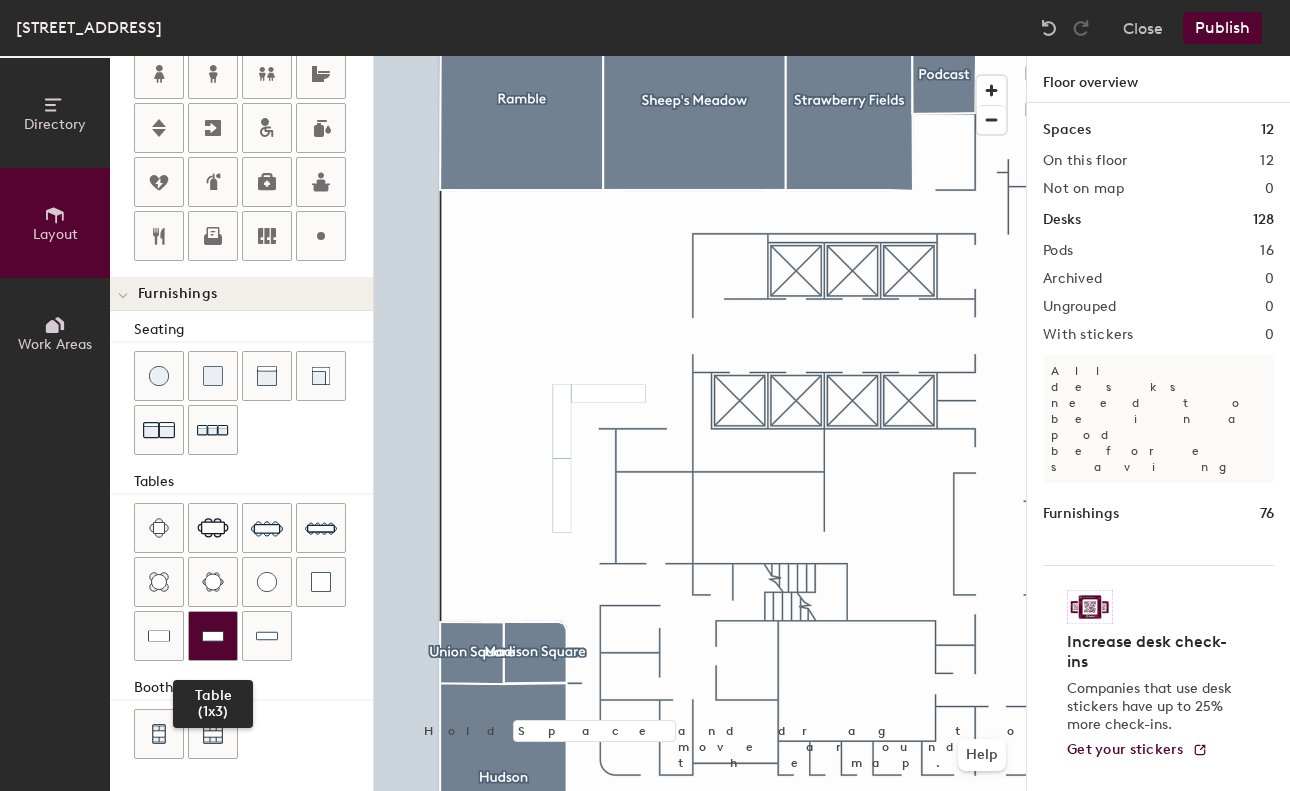 click 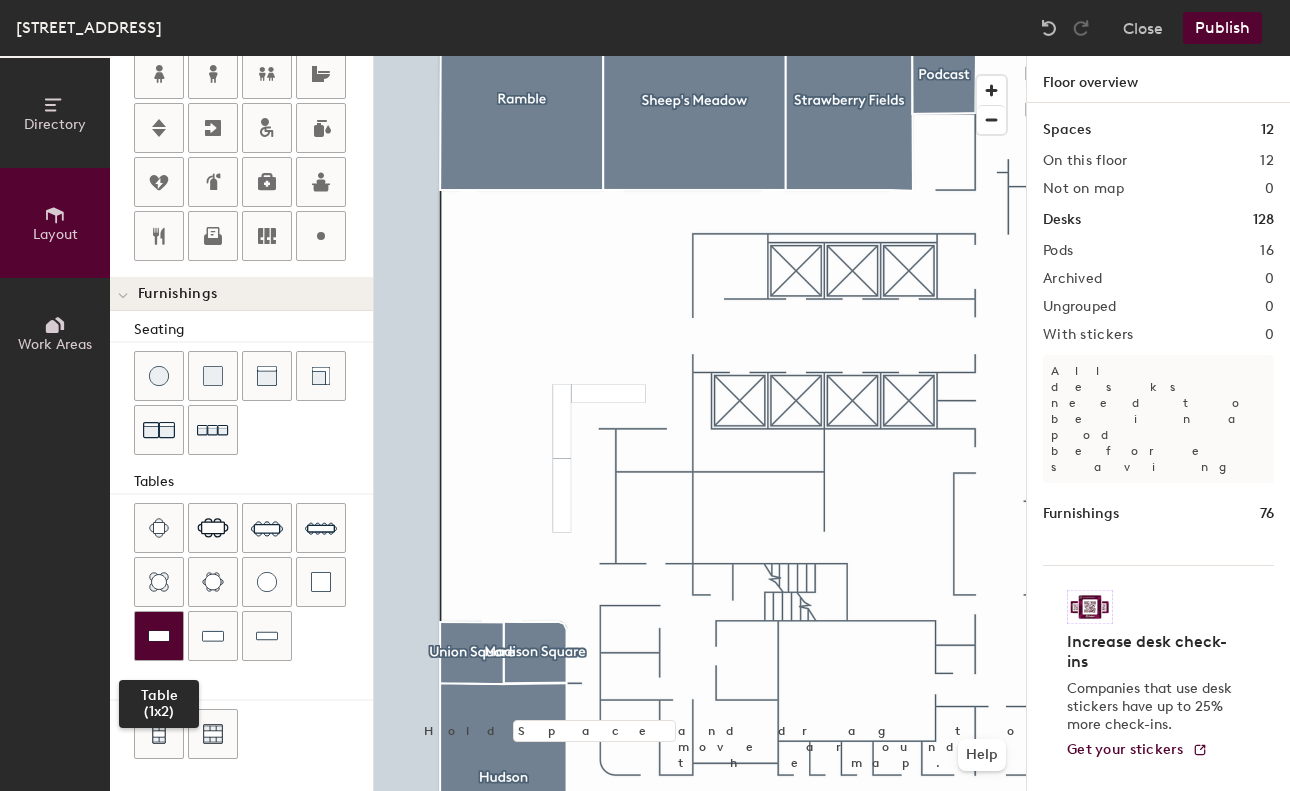 click 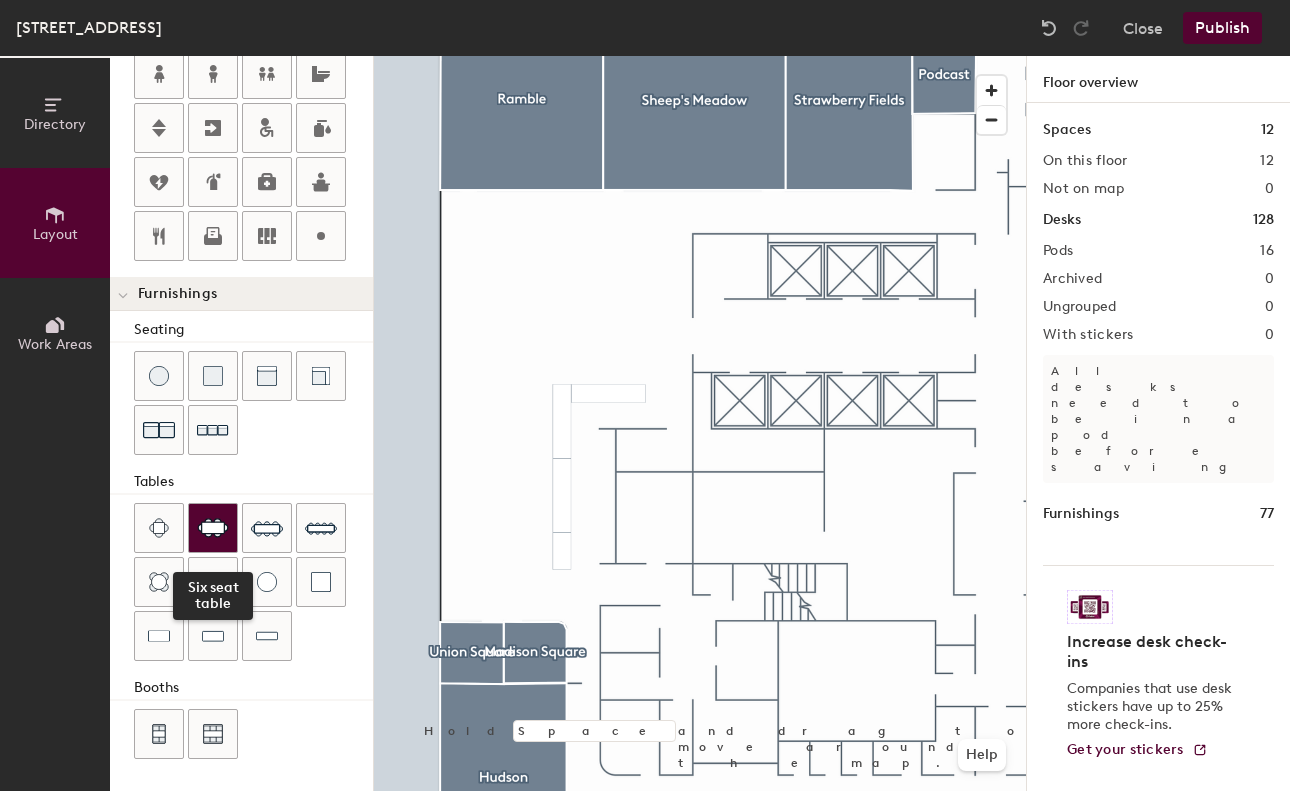 click 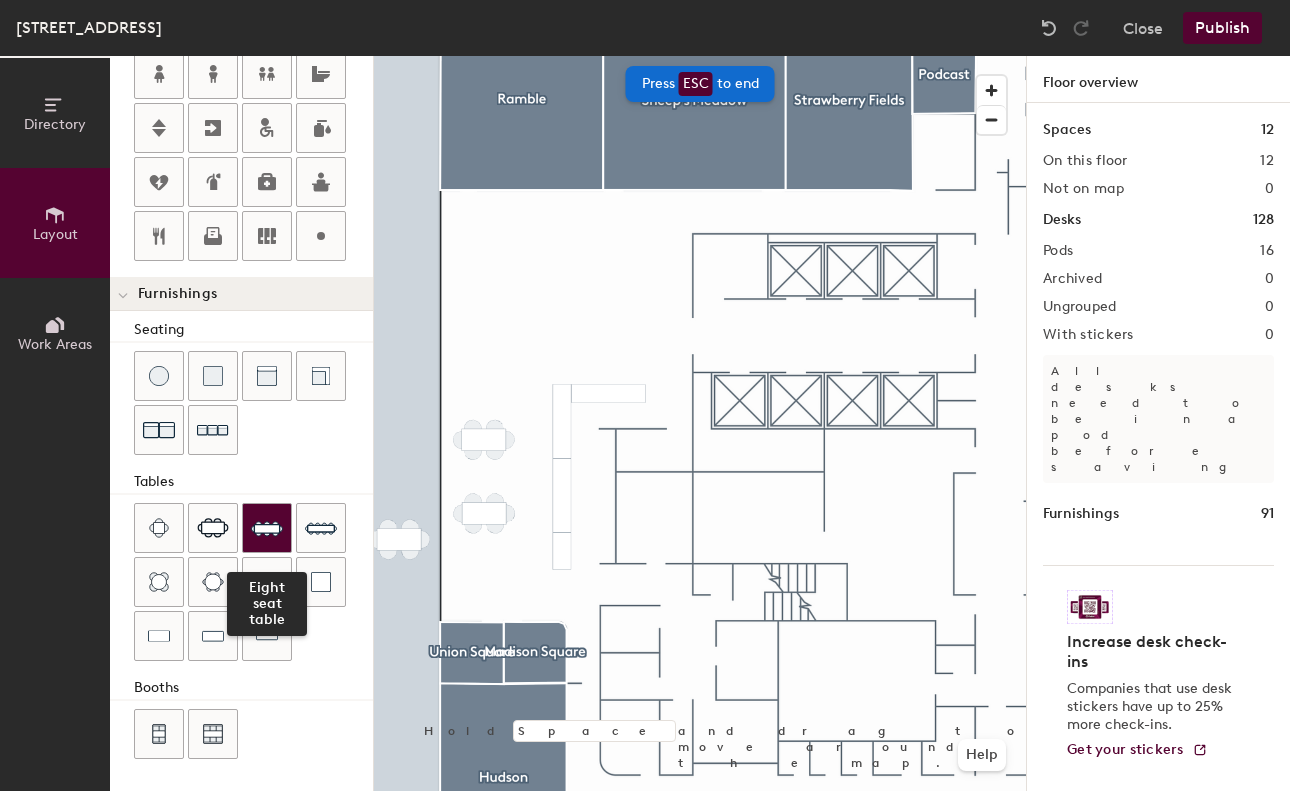 click 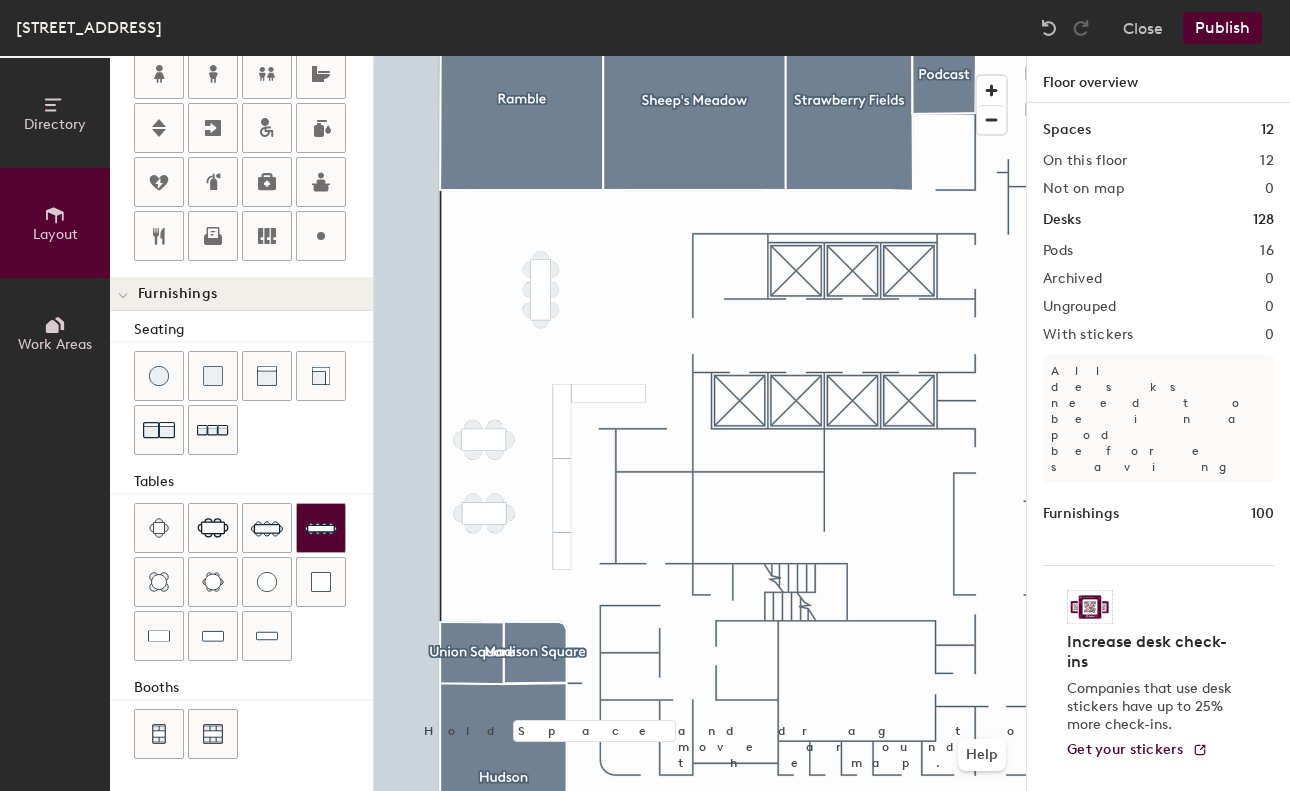 type on "60" 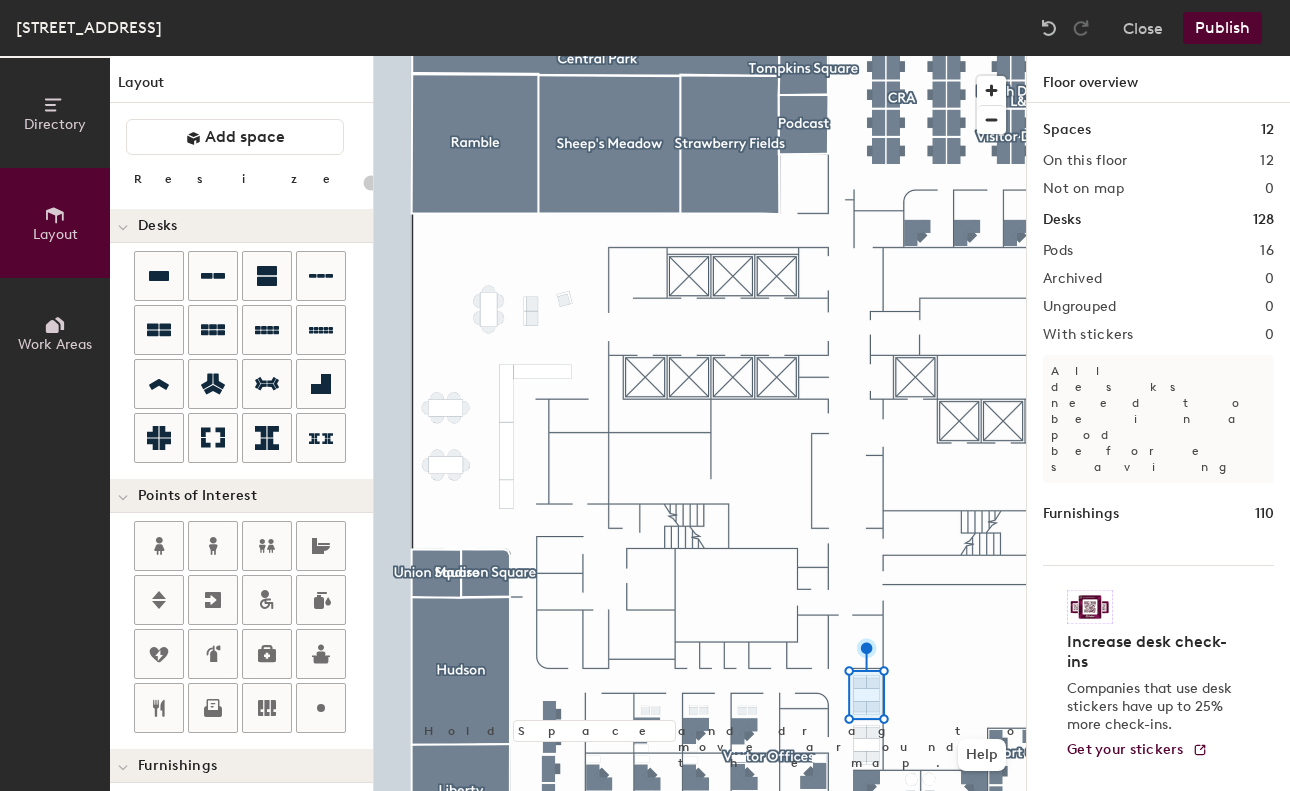scroll, scrollTop: 0, scrollLeft: 0, axis: both 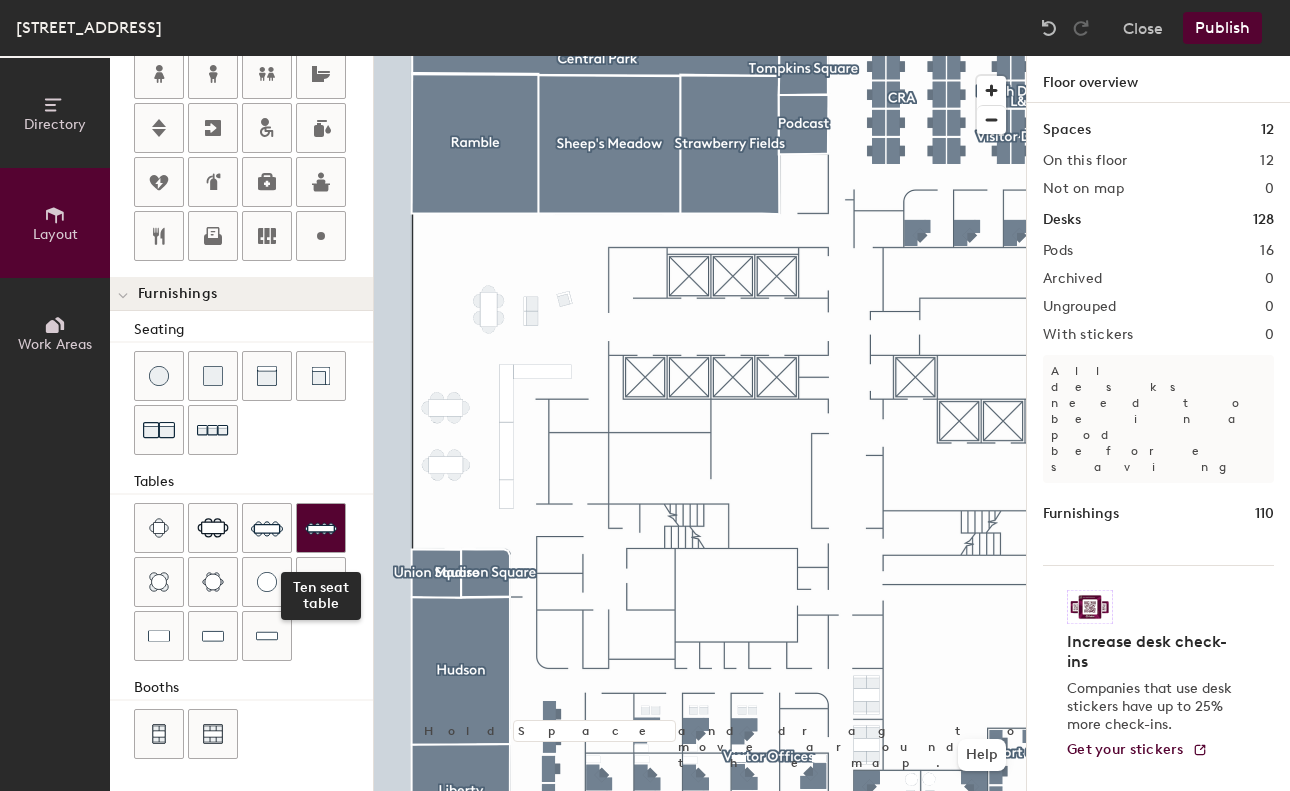 click 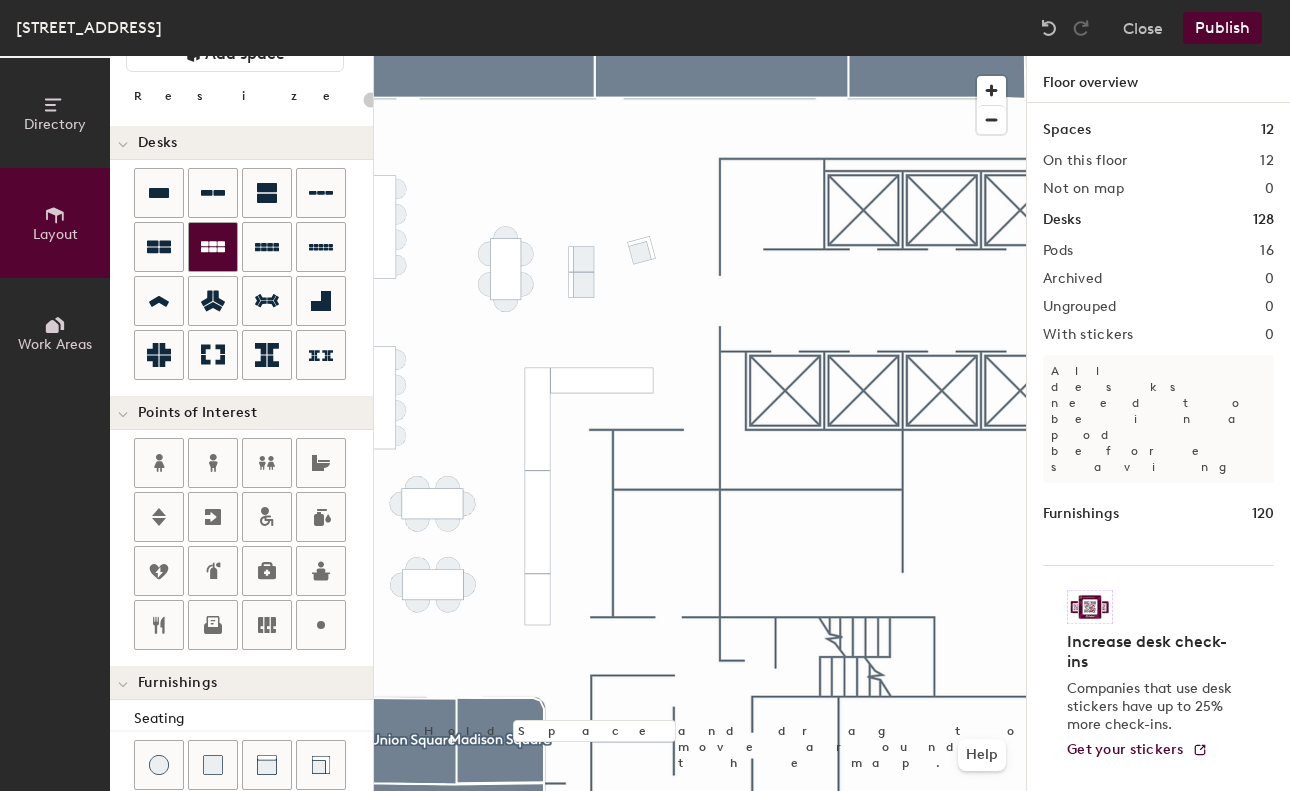 scroll, scrollTop: 80, scrollLeft: 0, axis: vertical 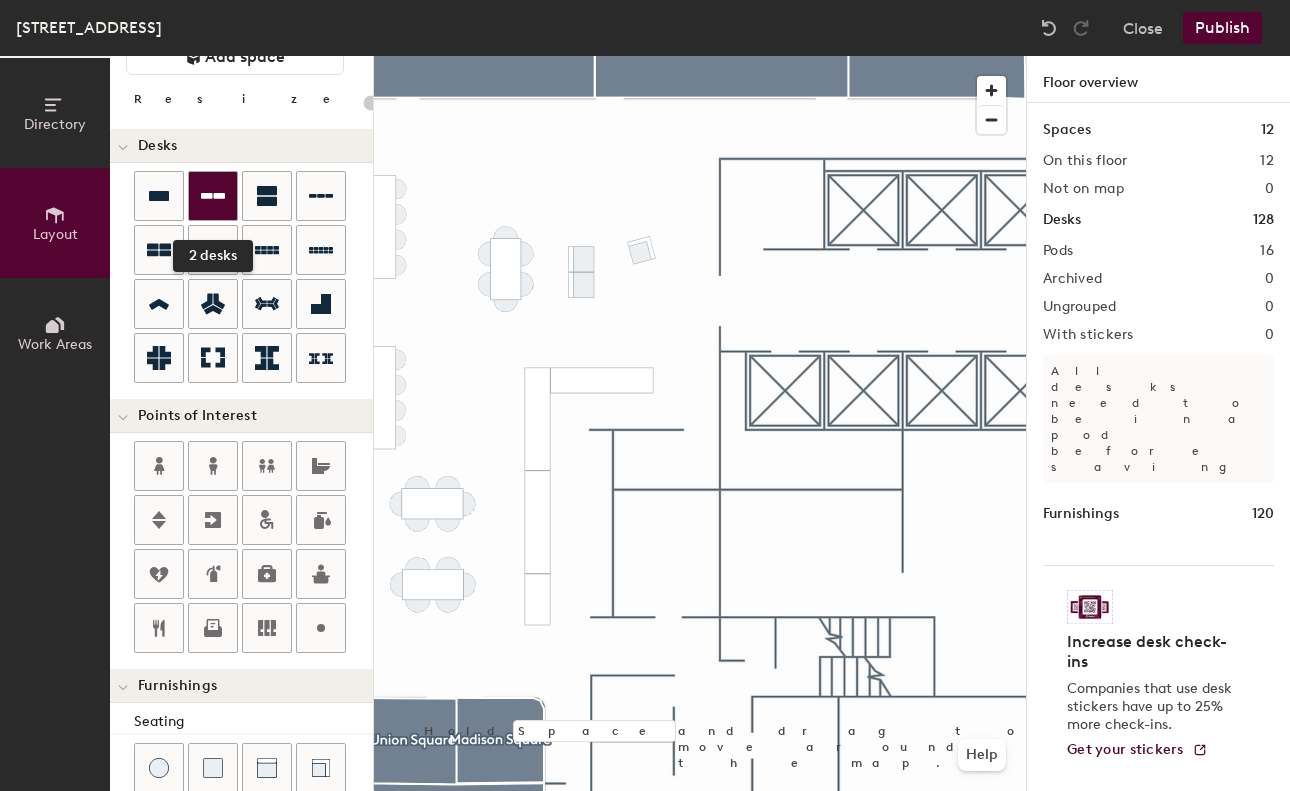 click 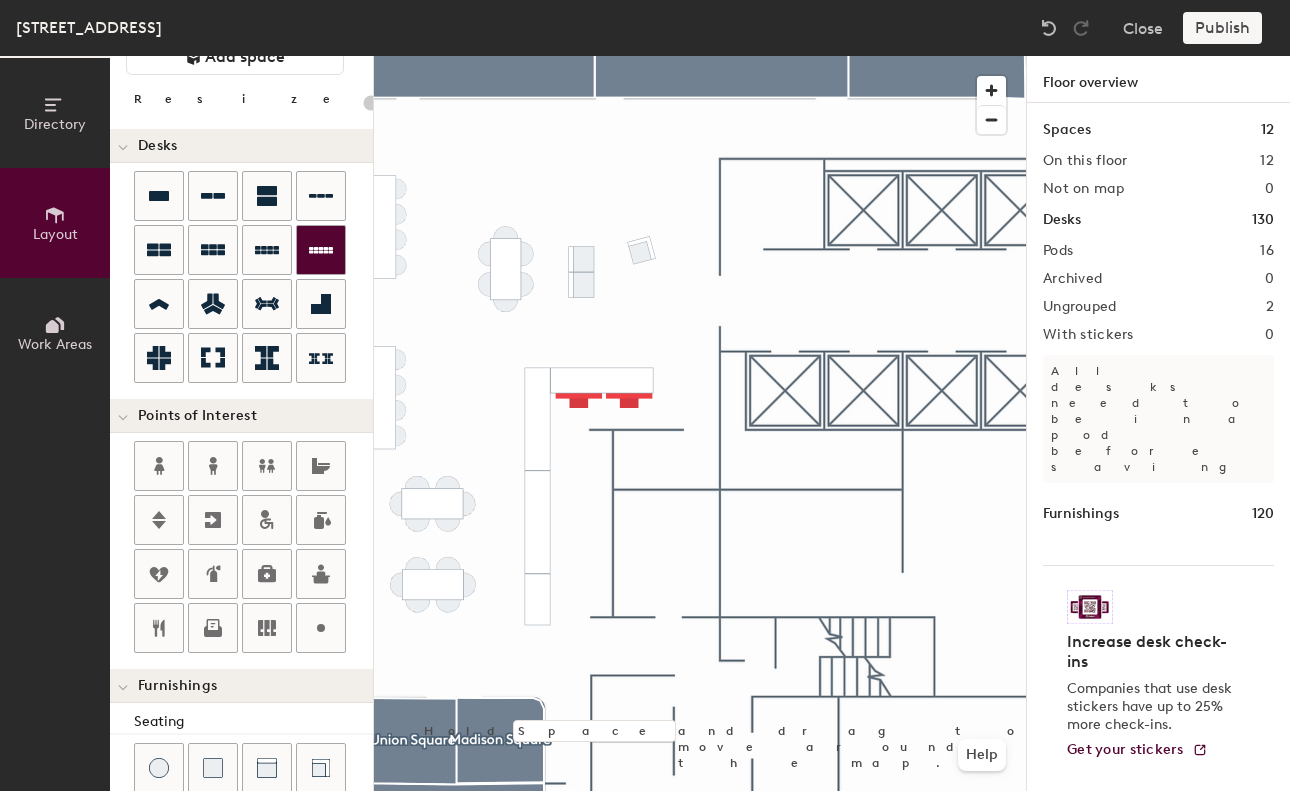 type on "100" 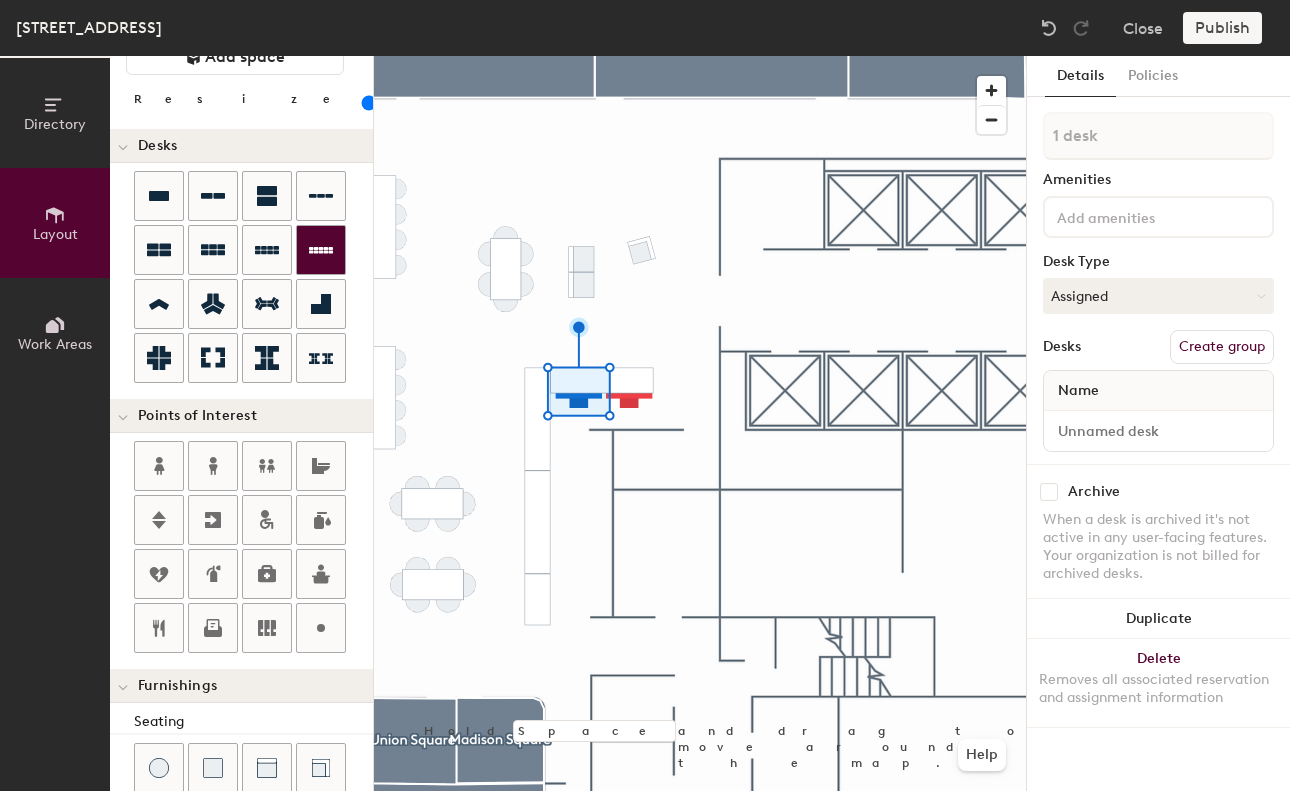 type on "2 desks" 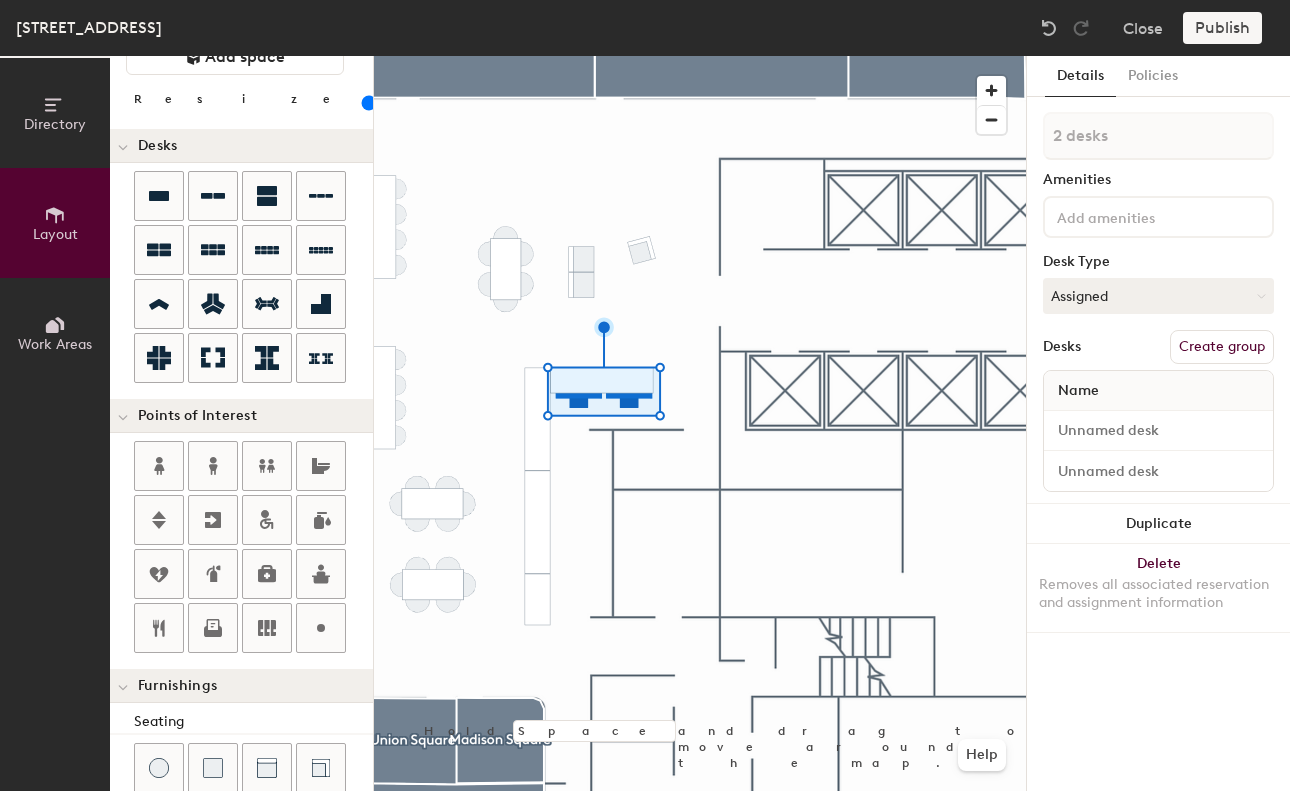click on "Create group" 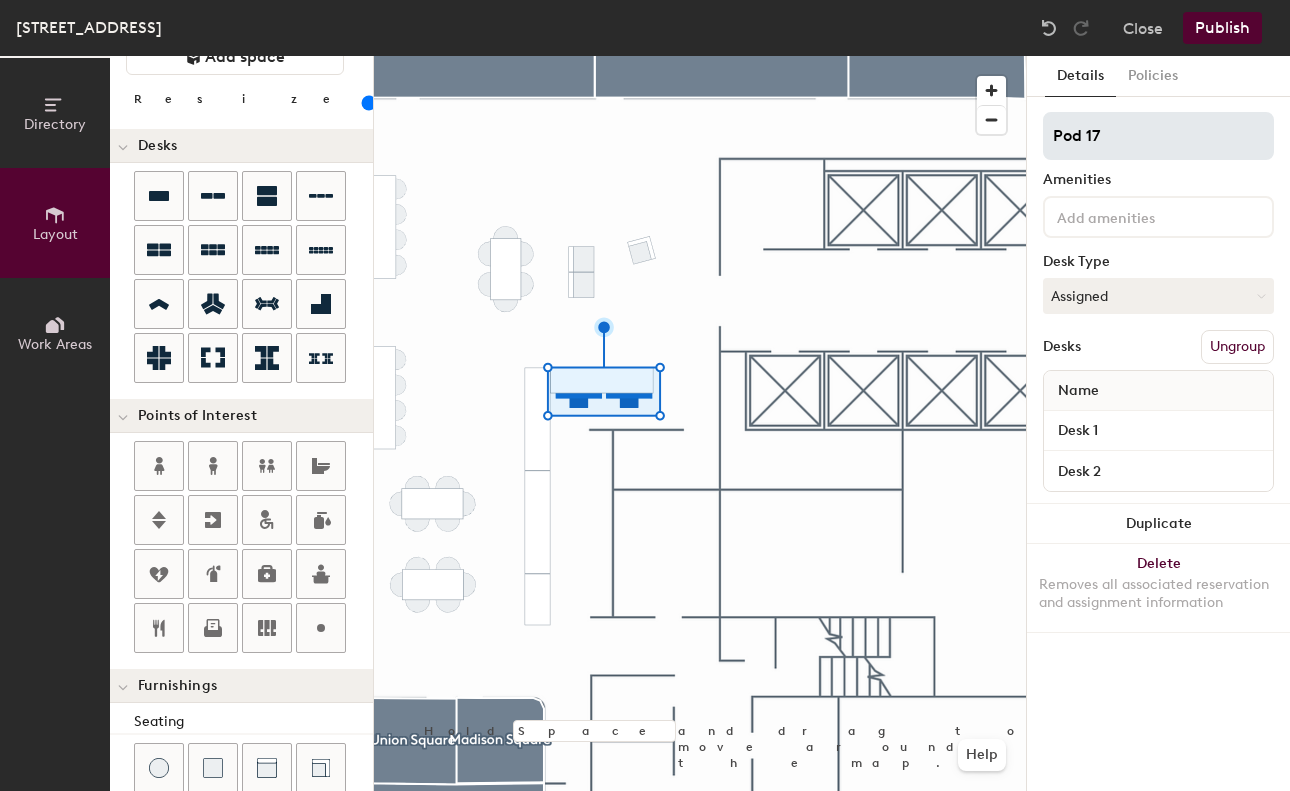 click on "Pod 17" 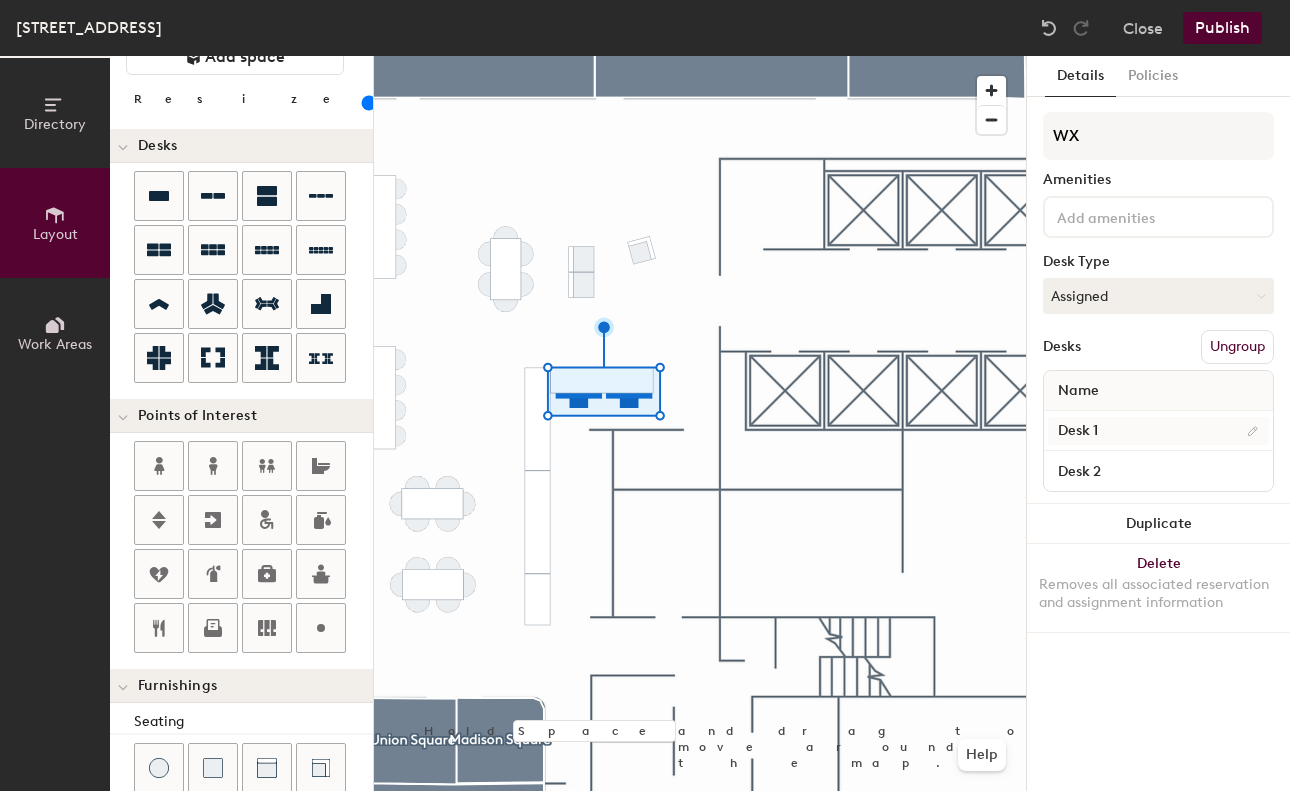 type on "WX" 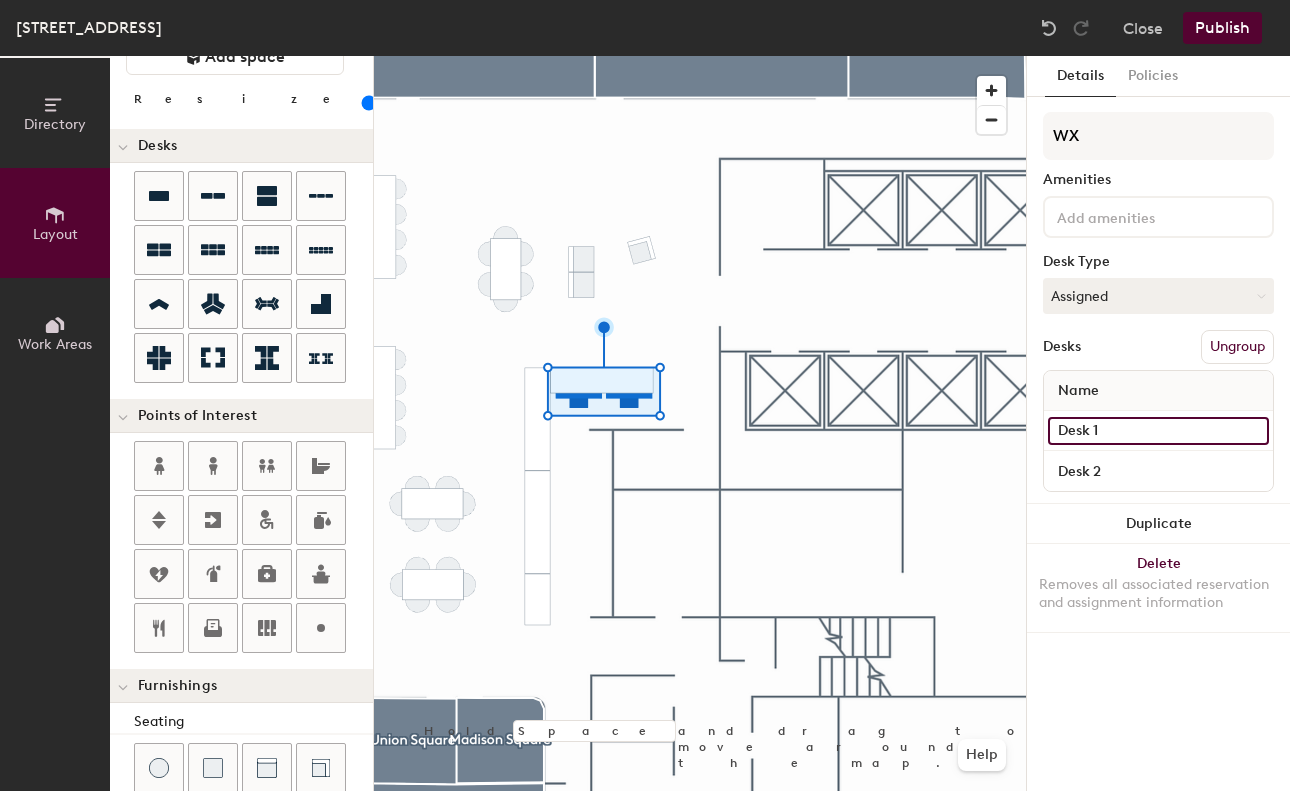click on "Desk 1" 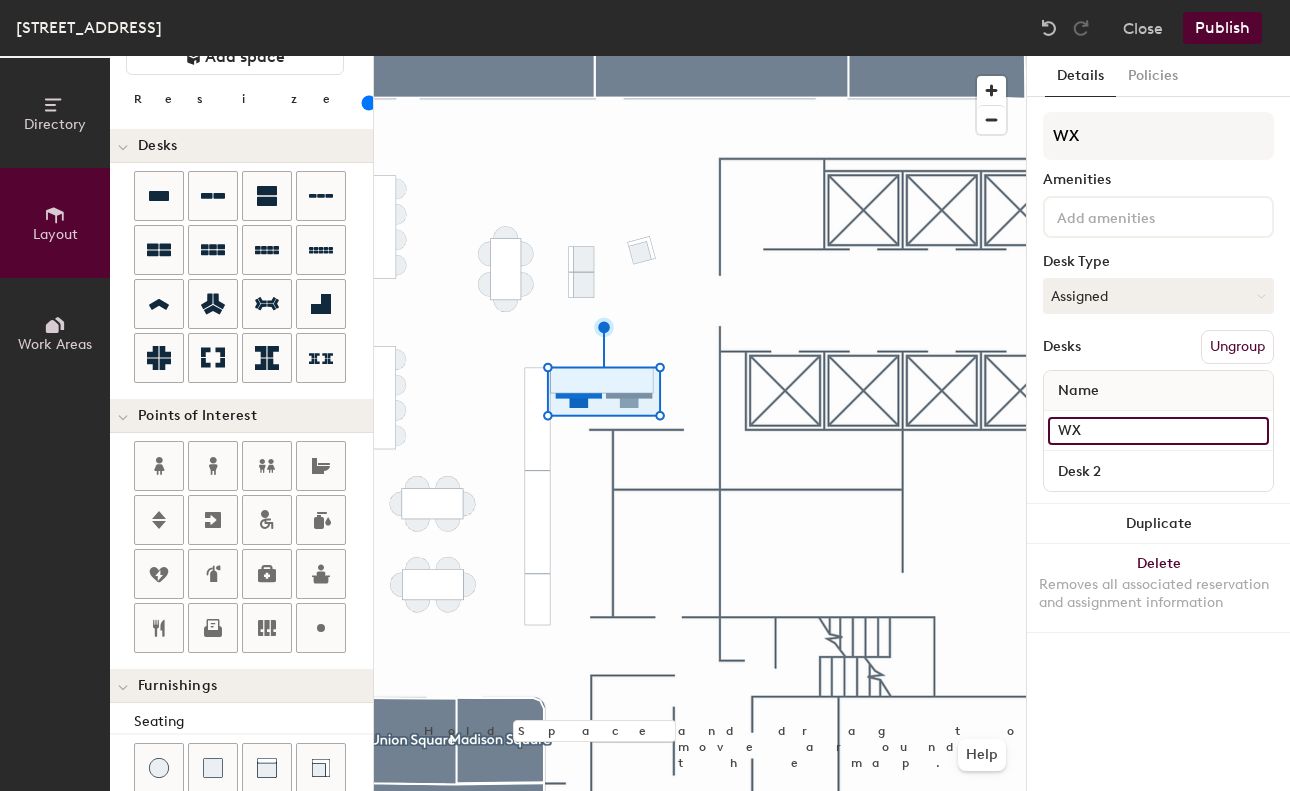 type on "W" 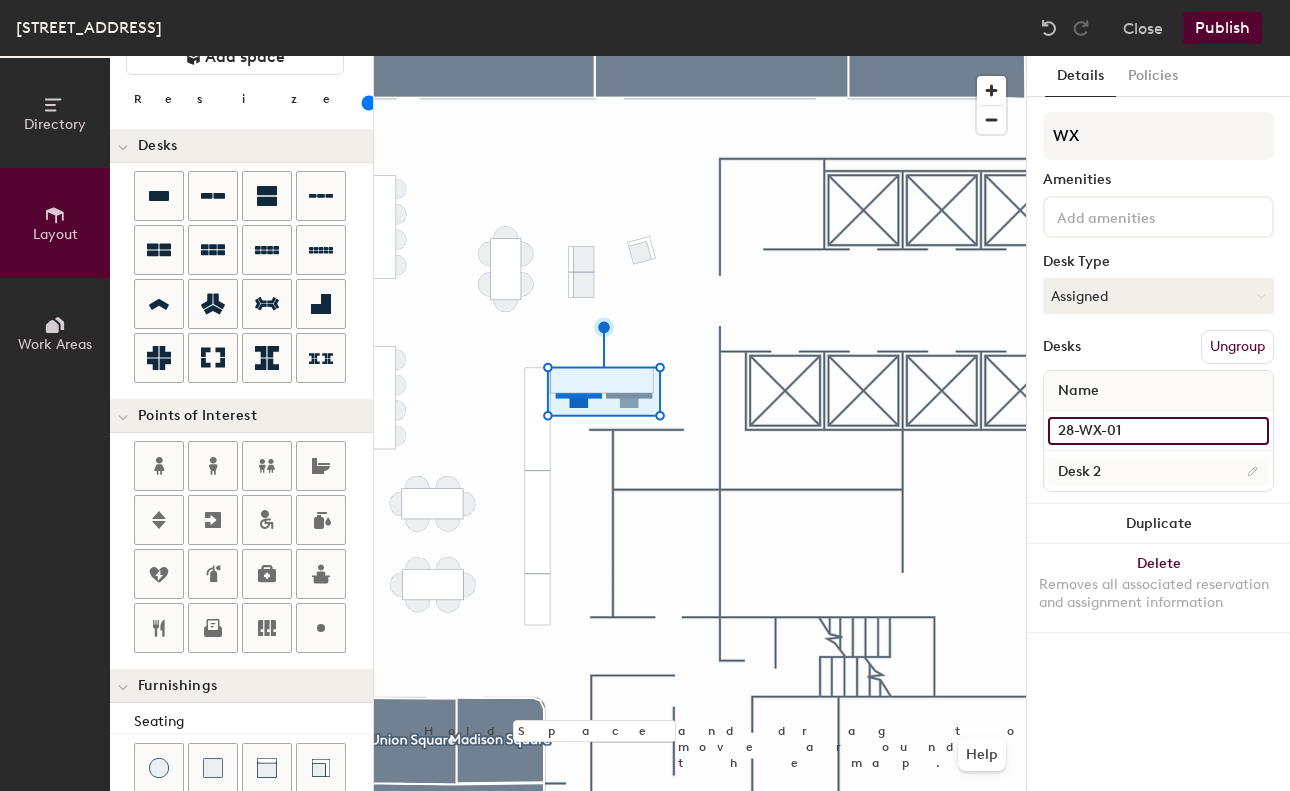 type on "28-WX-01" 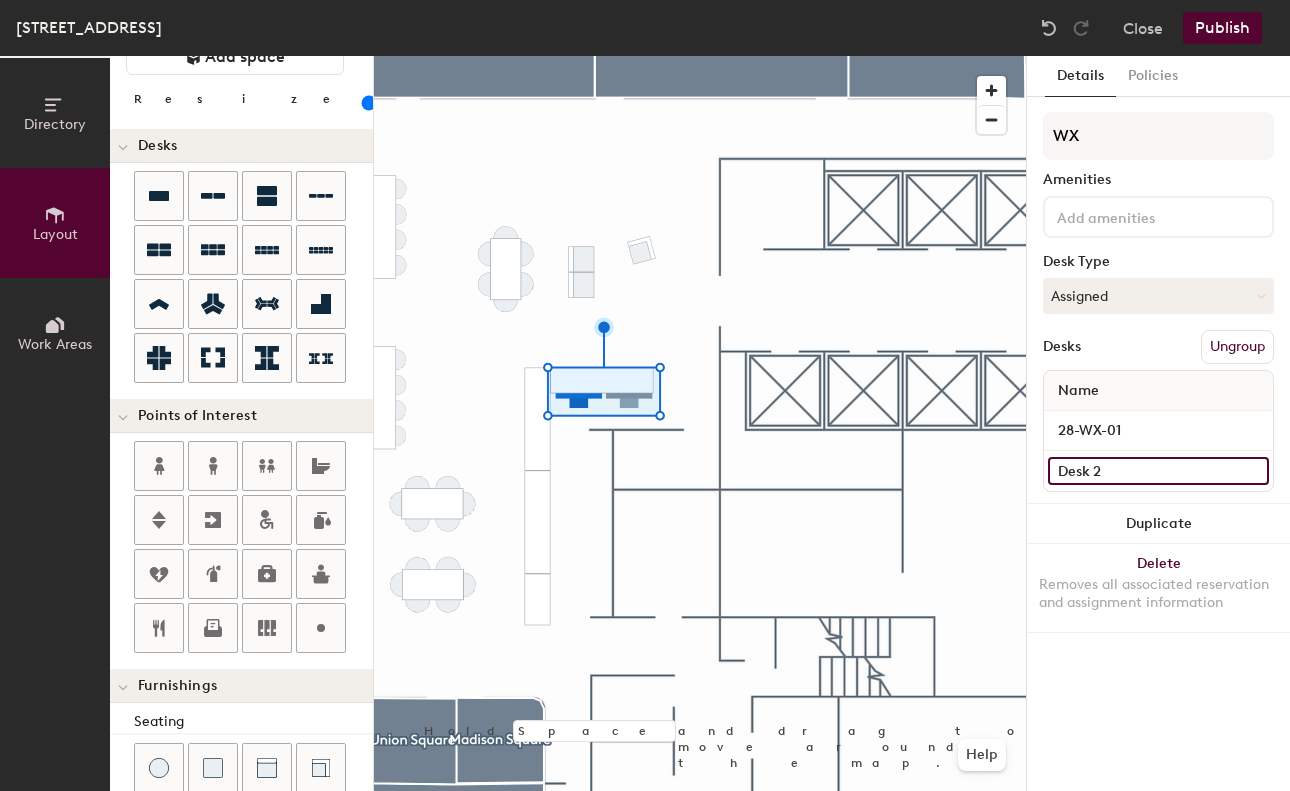 click on "Desk 2" 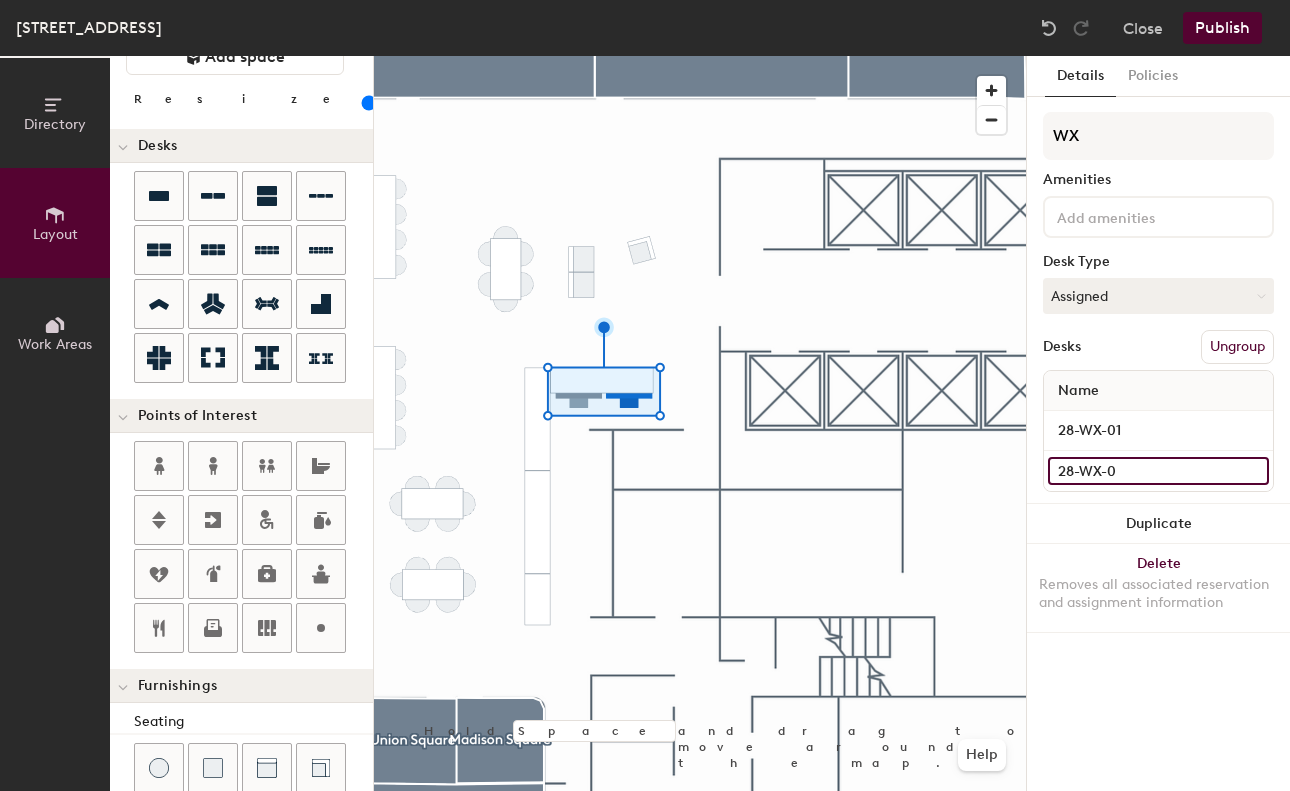 type on "28-WX-02" 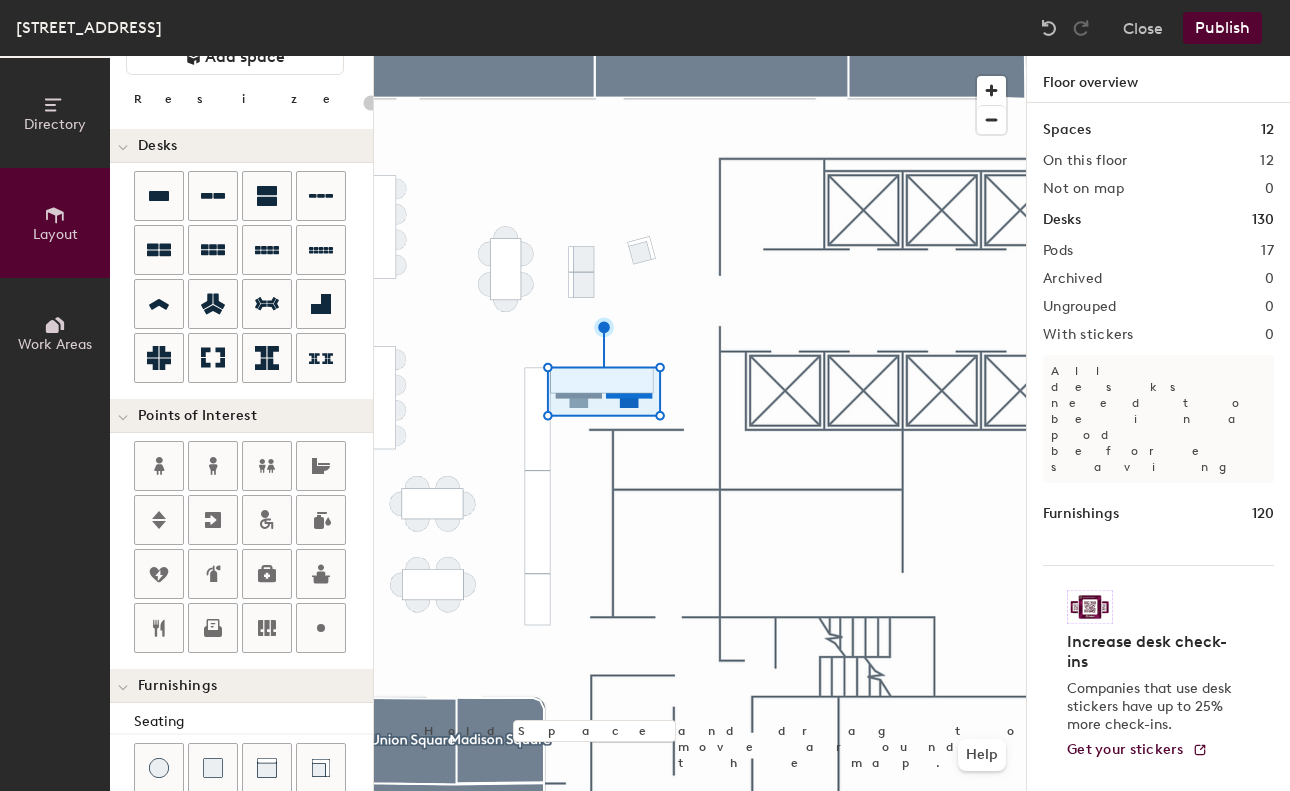 type on "20" 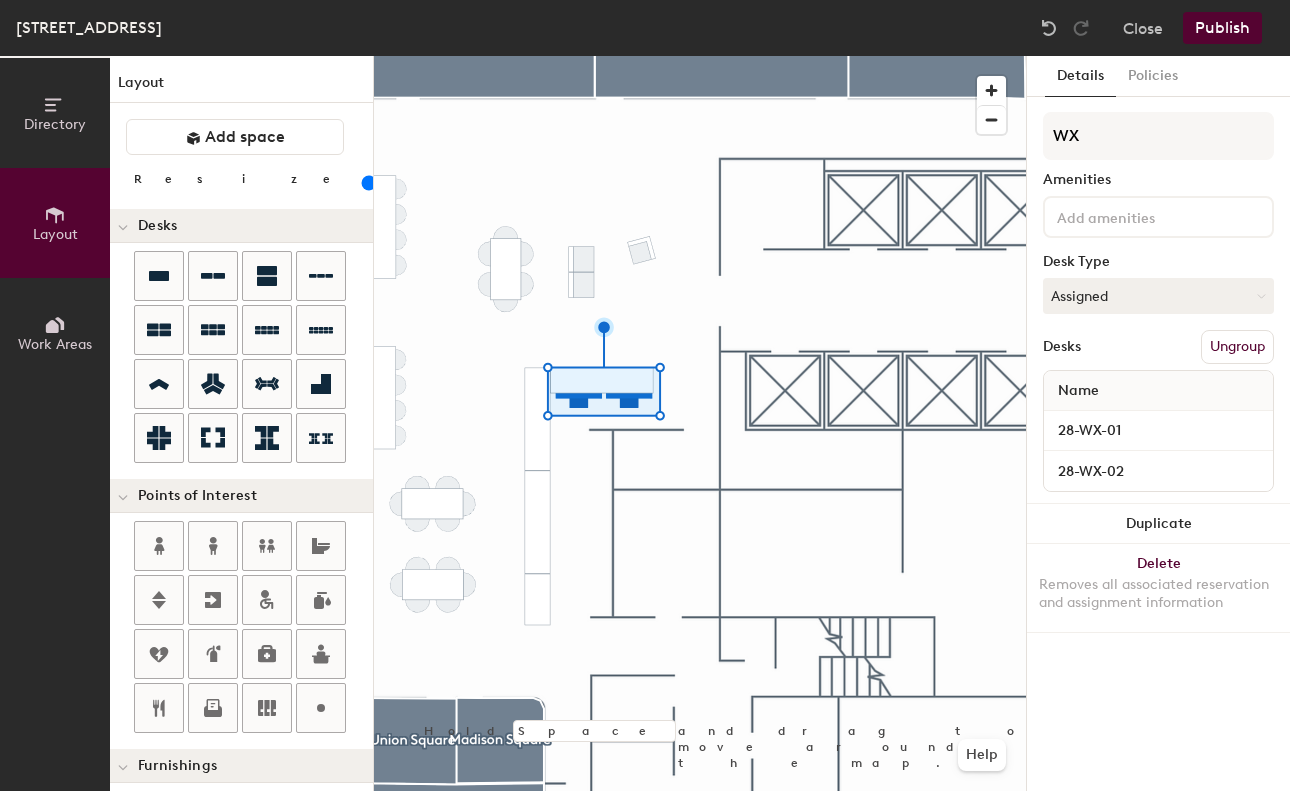 scroll, scrollTop: 0, scrollLeft: 0, axis: both 